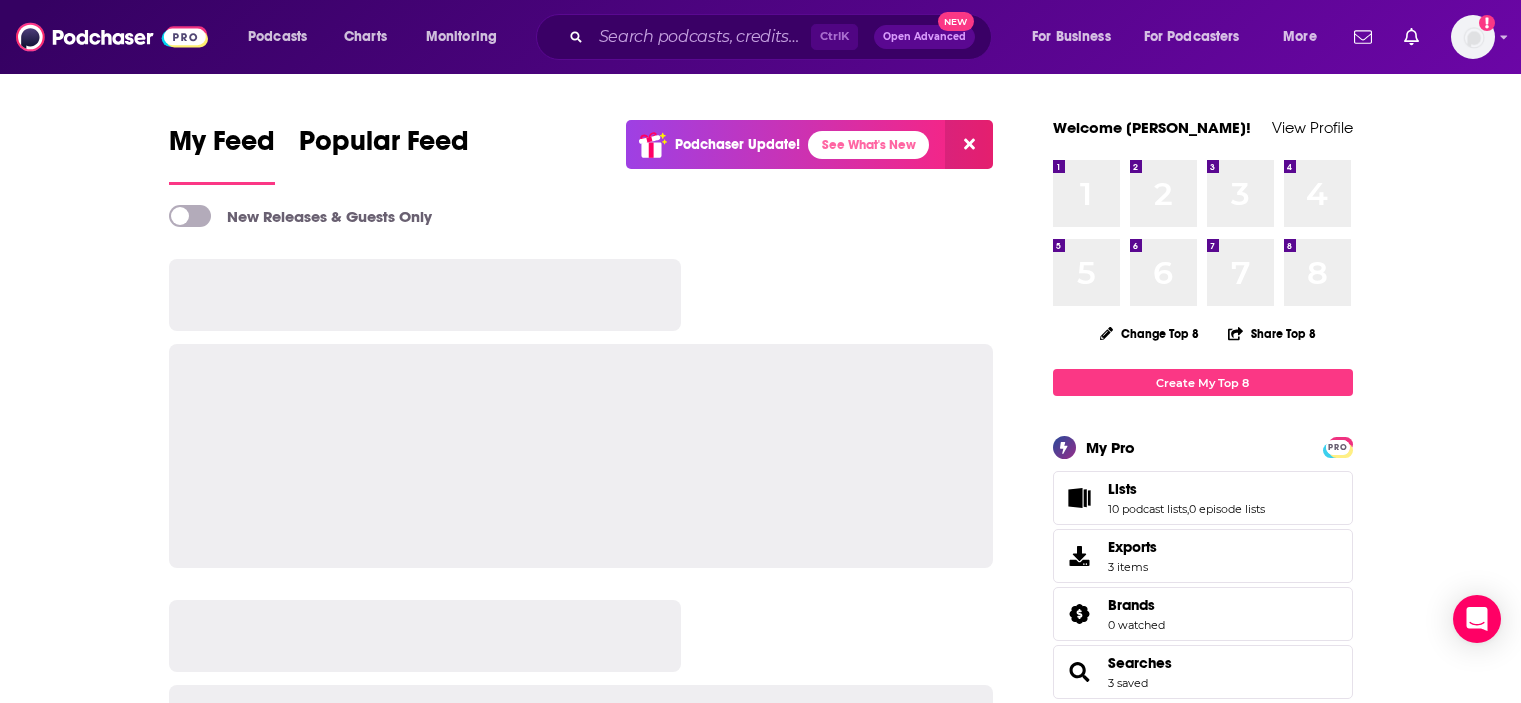 scroll, scrollTop: 0, scrollLeft: 0, axis: both 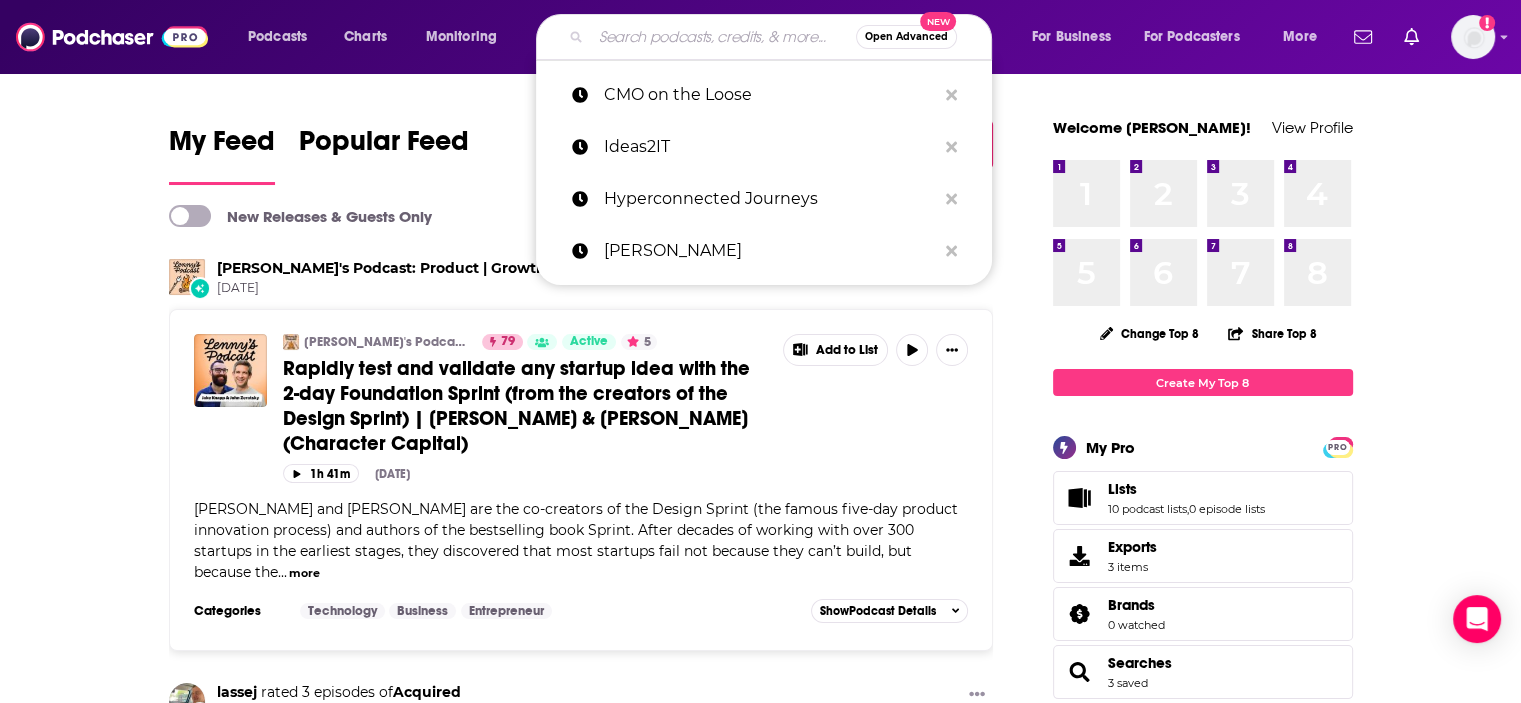 click at bounding box center [723, 37] 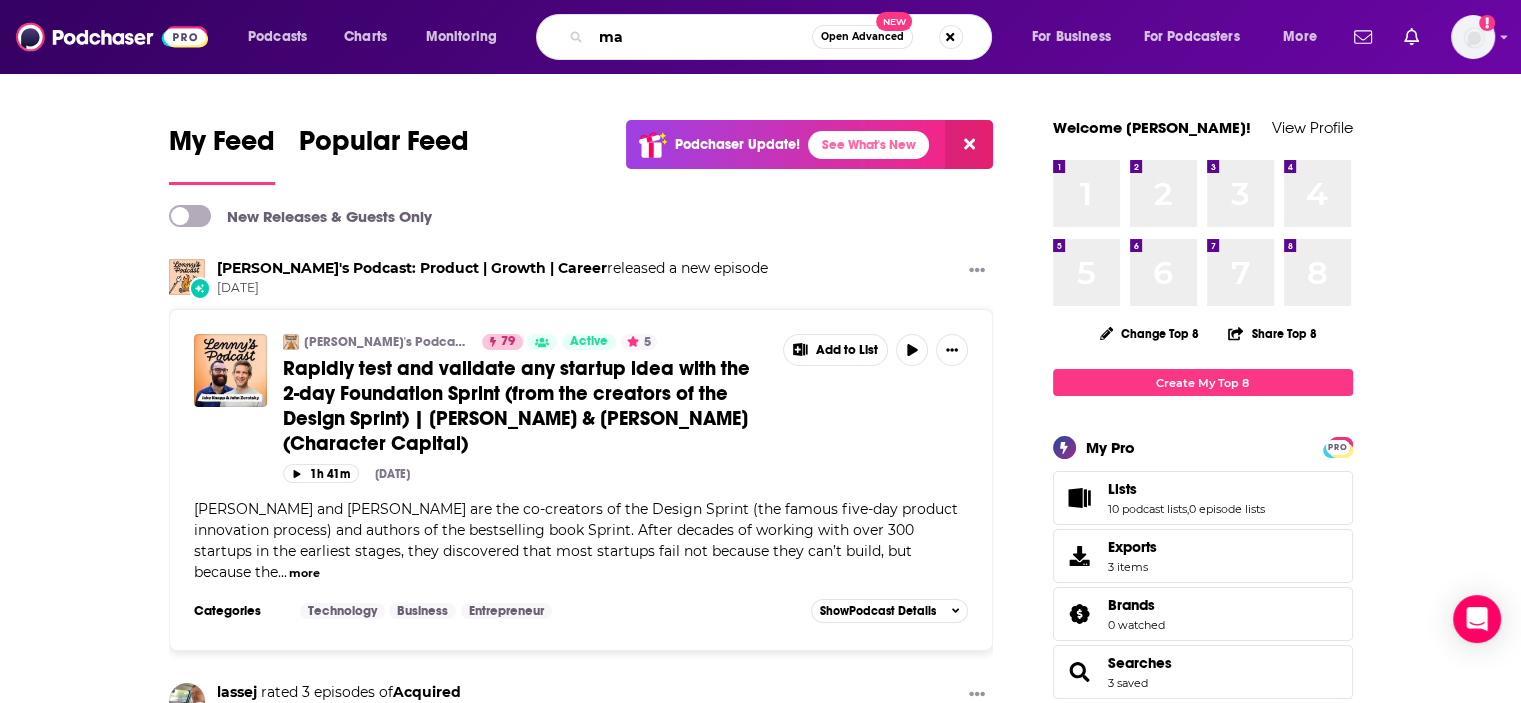 type on "m" 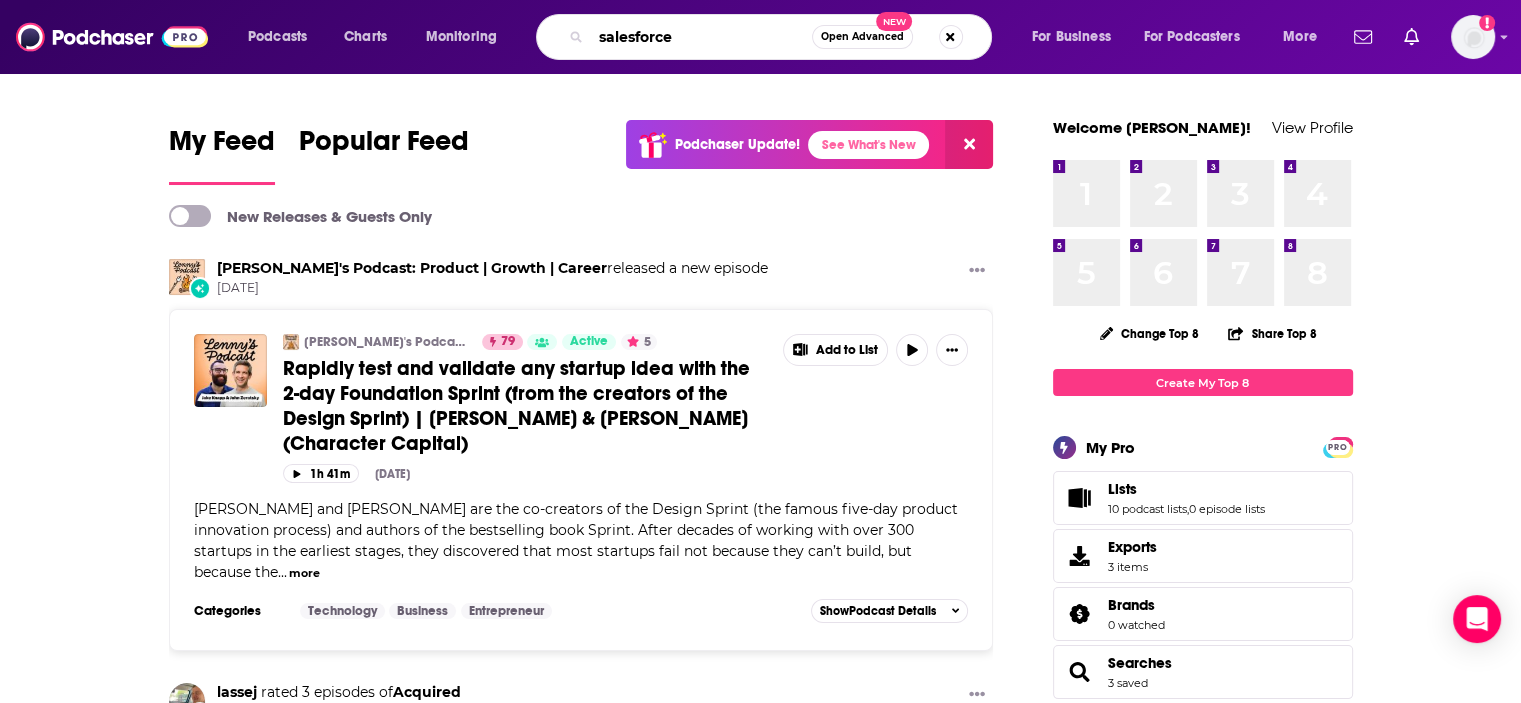 type on "salesforce" 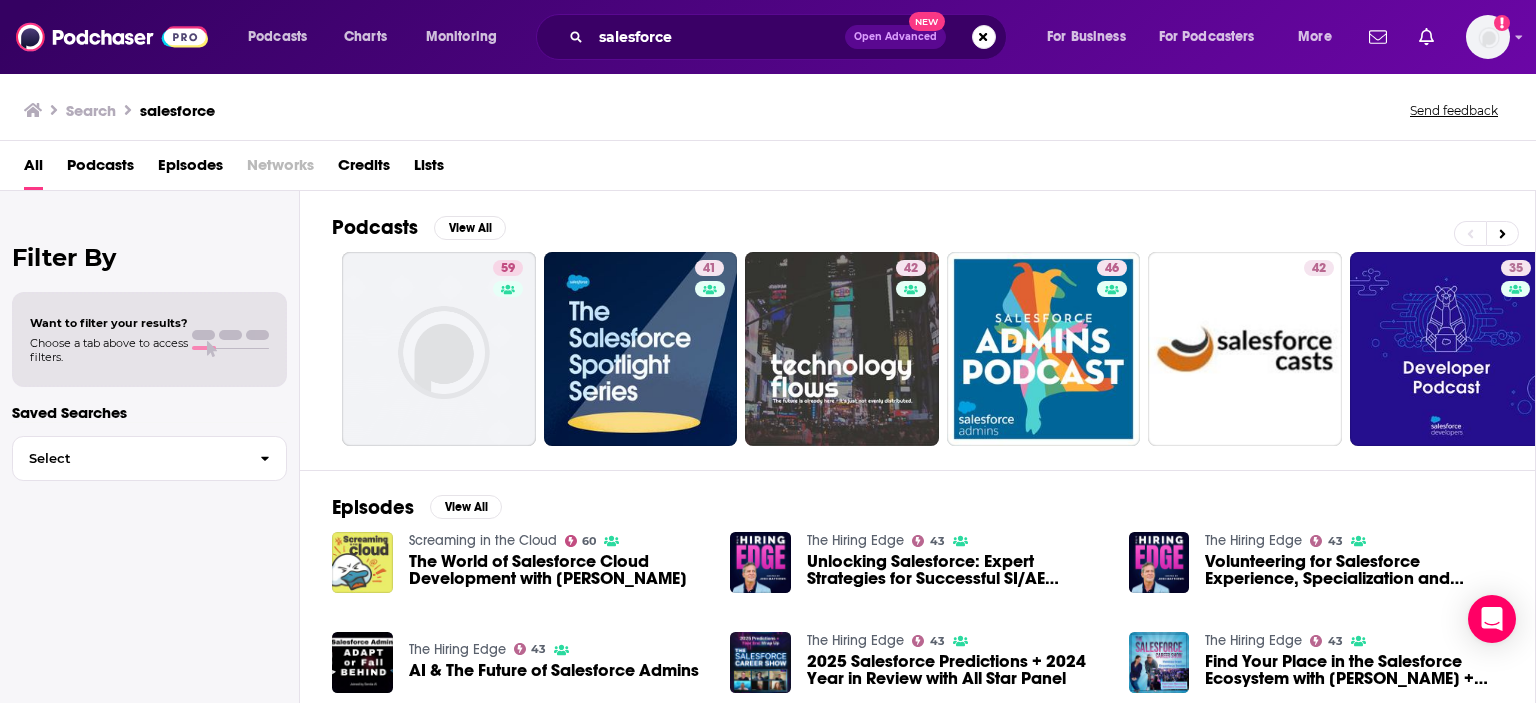 click on "Filter By Want to filter your results? Choose a tab above to access filters. Saved Searches Select" at bounding box center [150, 542] 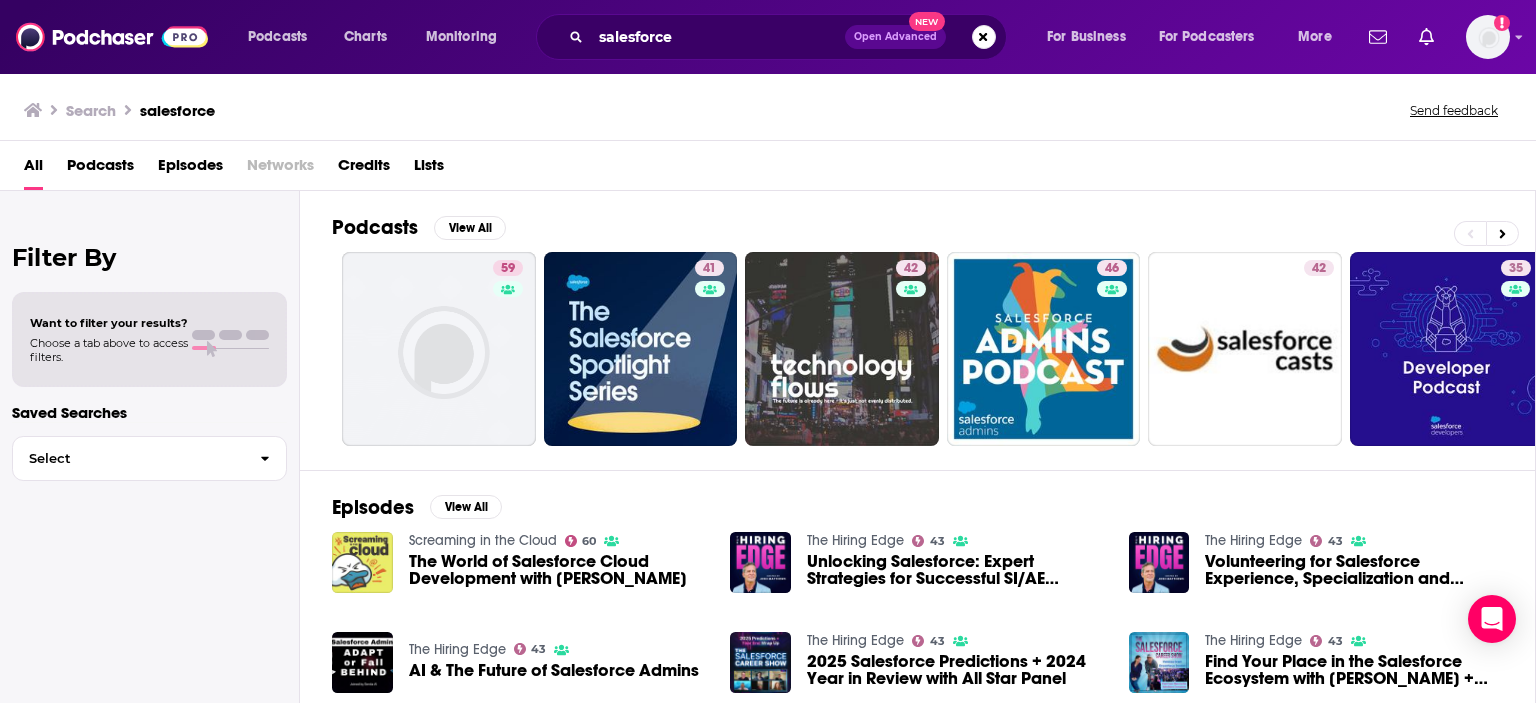click on "Episodes" at bounding box center [190, 169] 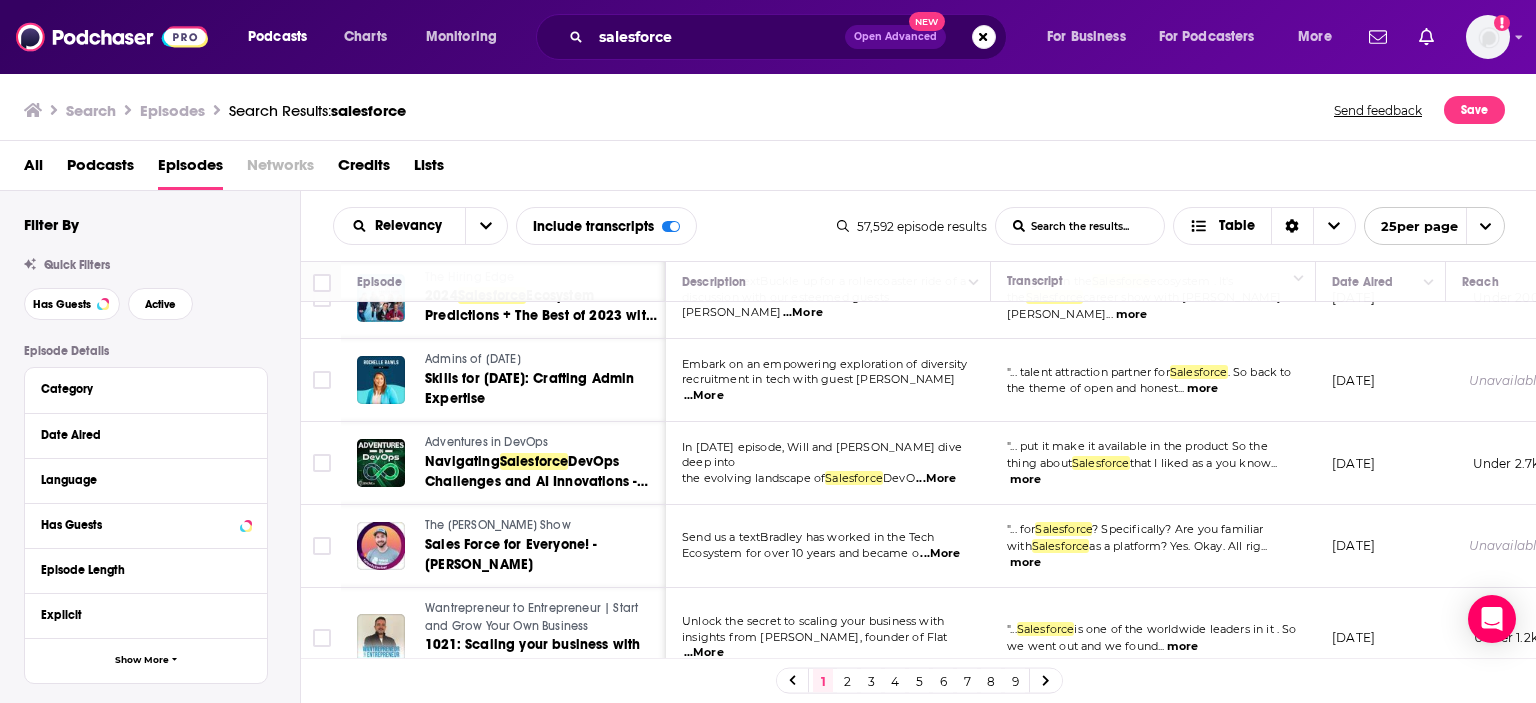 scroll, scrollTop: 1730, scrollLeft: 0, axis: vertical 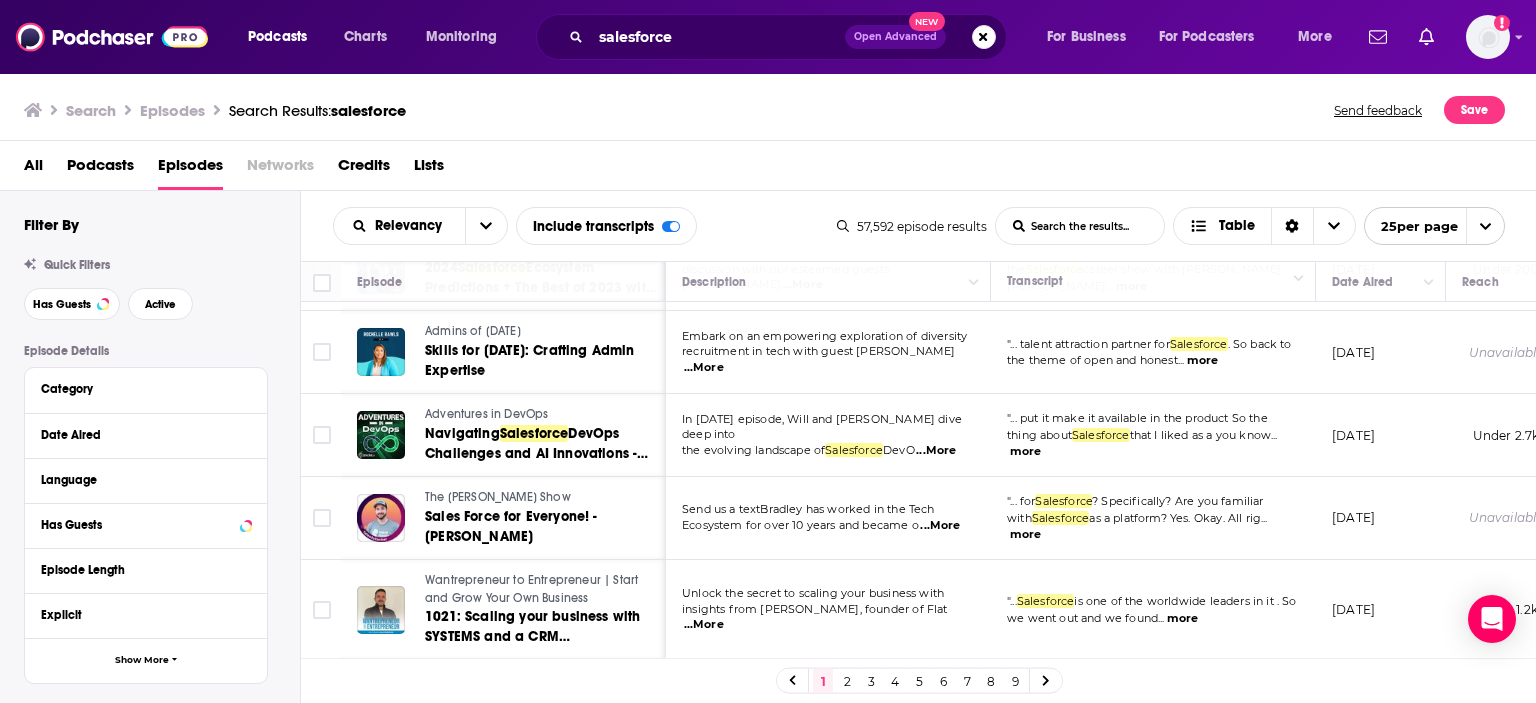 click on "2" at bounding box center [847, 681] 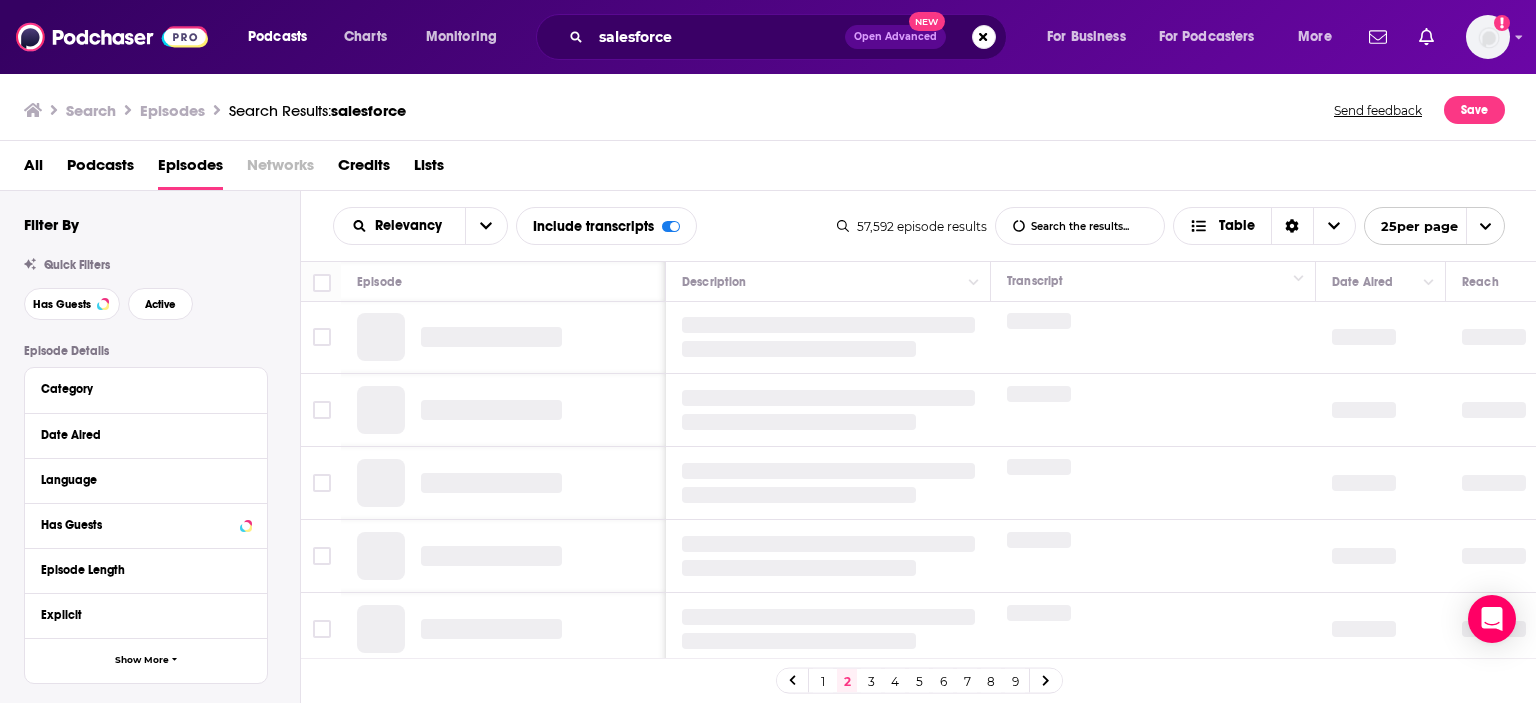scroll, scrollTop: 0, scrollLeft: 0, axis: both 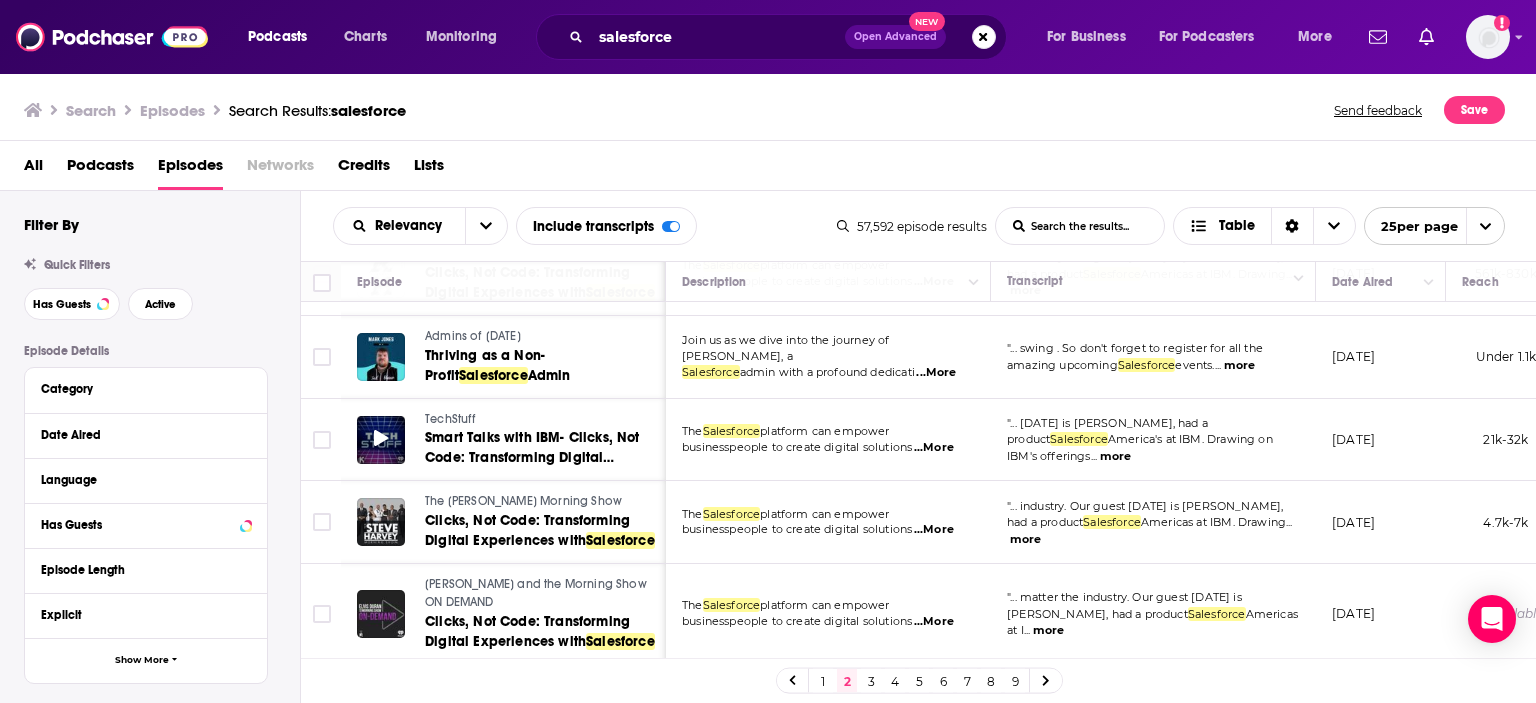 click at bounding box center (381, 440) 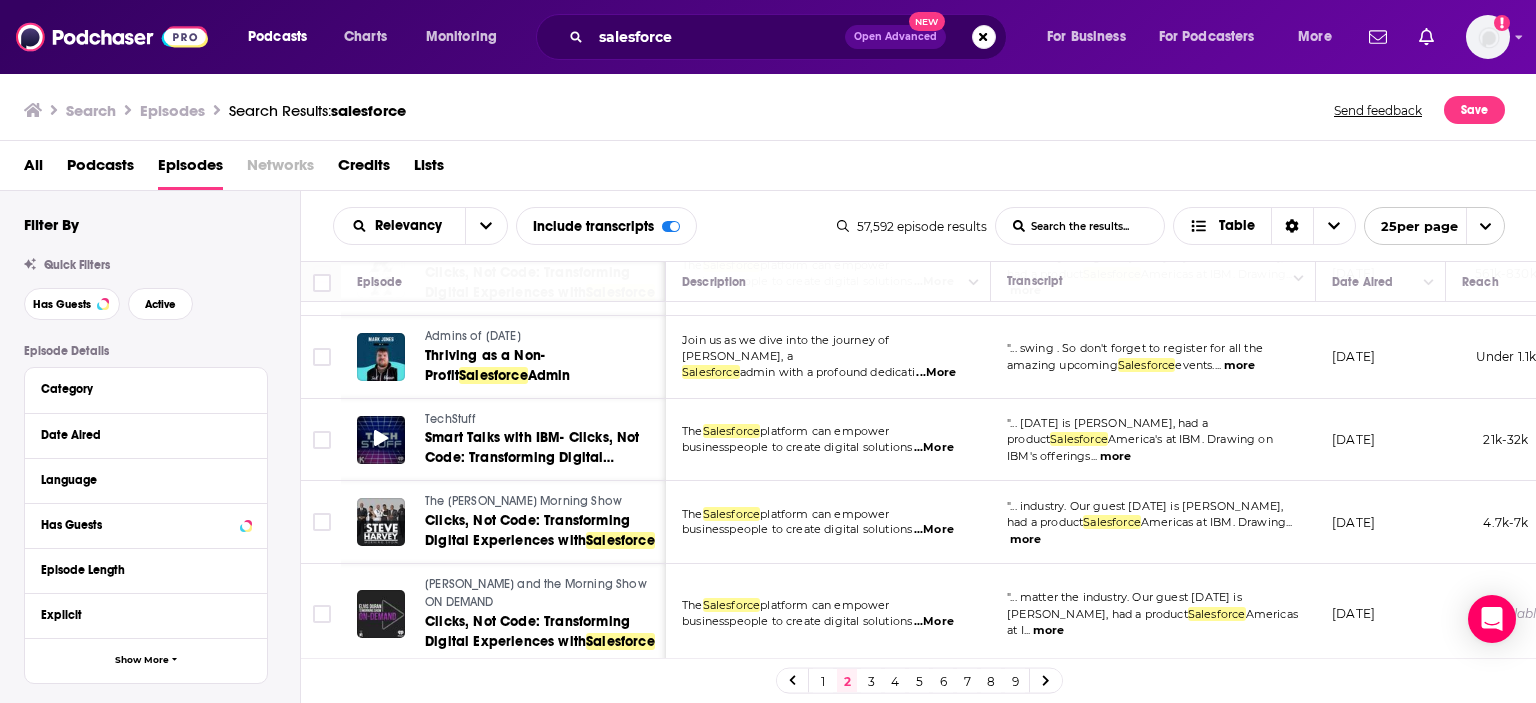 click at bounding box center (381, 440) 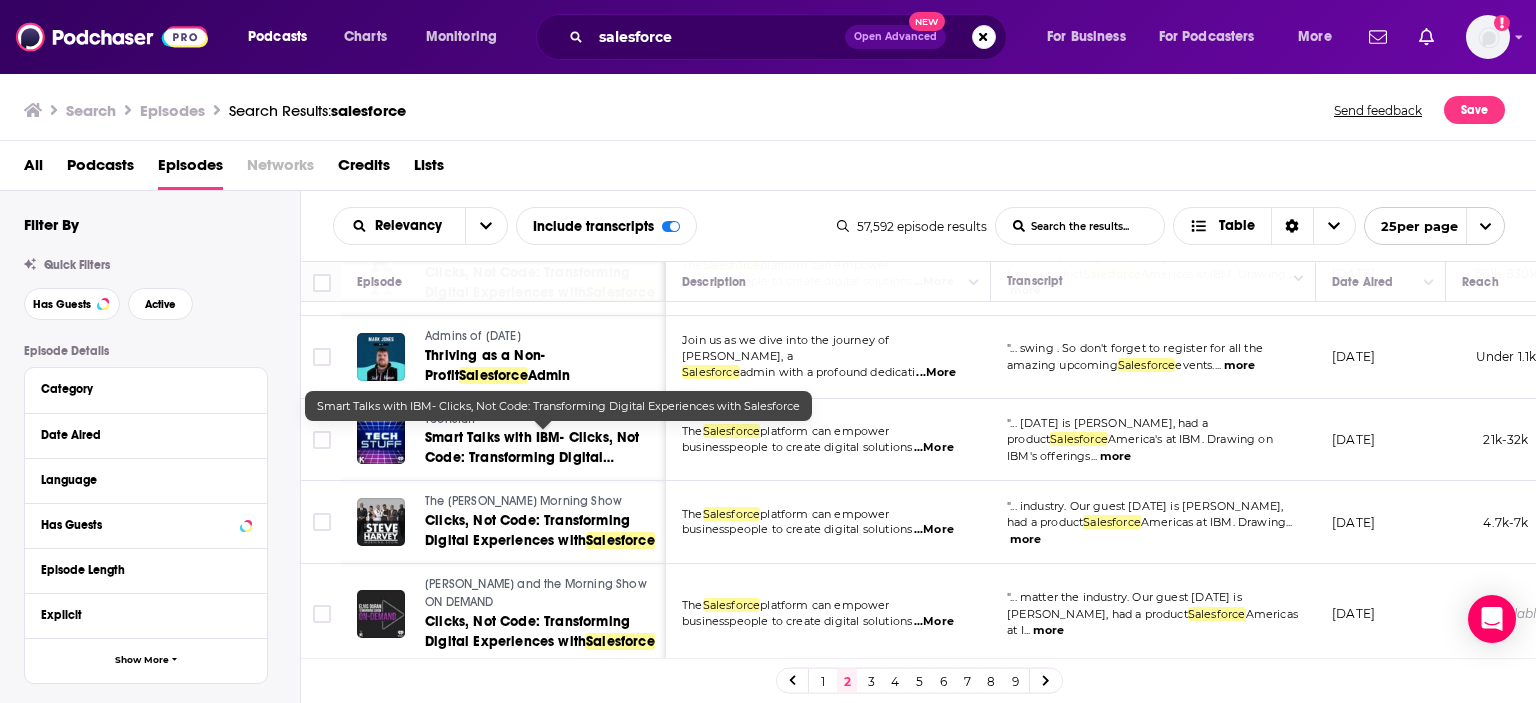 click on "Smart Talks with IBM- Clicks, Not Code: Transforming Digital Experiences with" at bounding box center (532, 457) 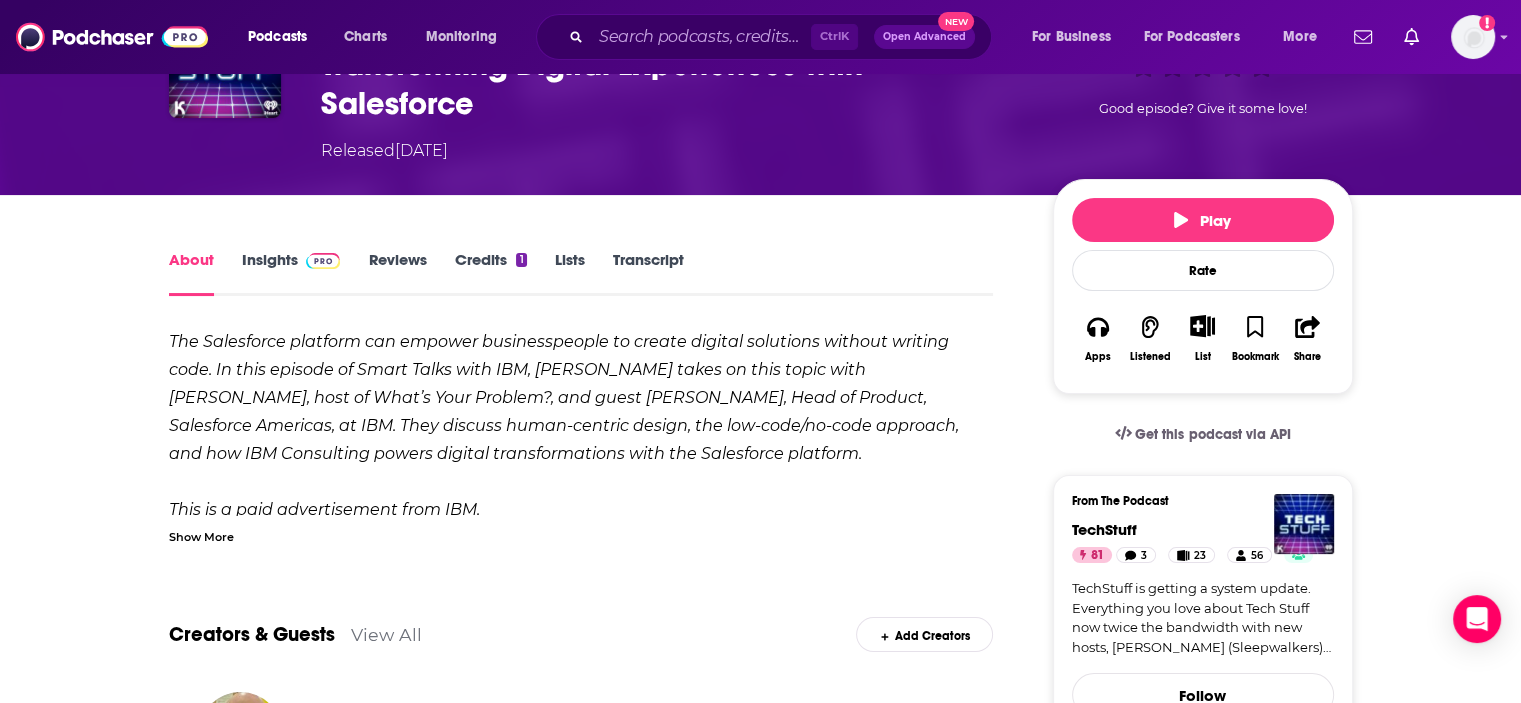 scroll, scrollTop: 267, scrollLeft: 0, axis: vertical 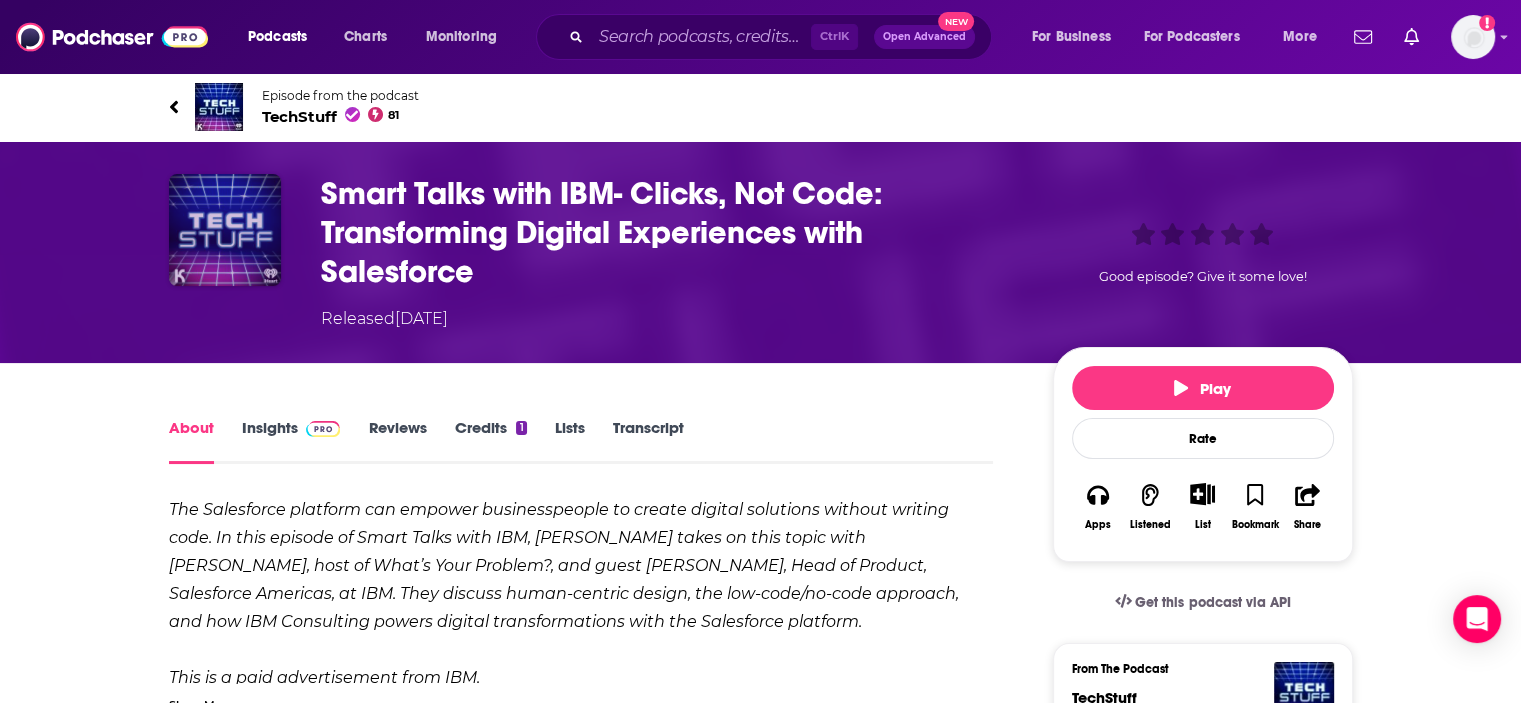 click at bounding box center [225, 230] 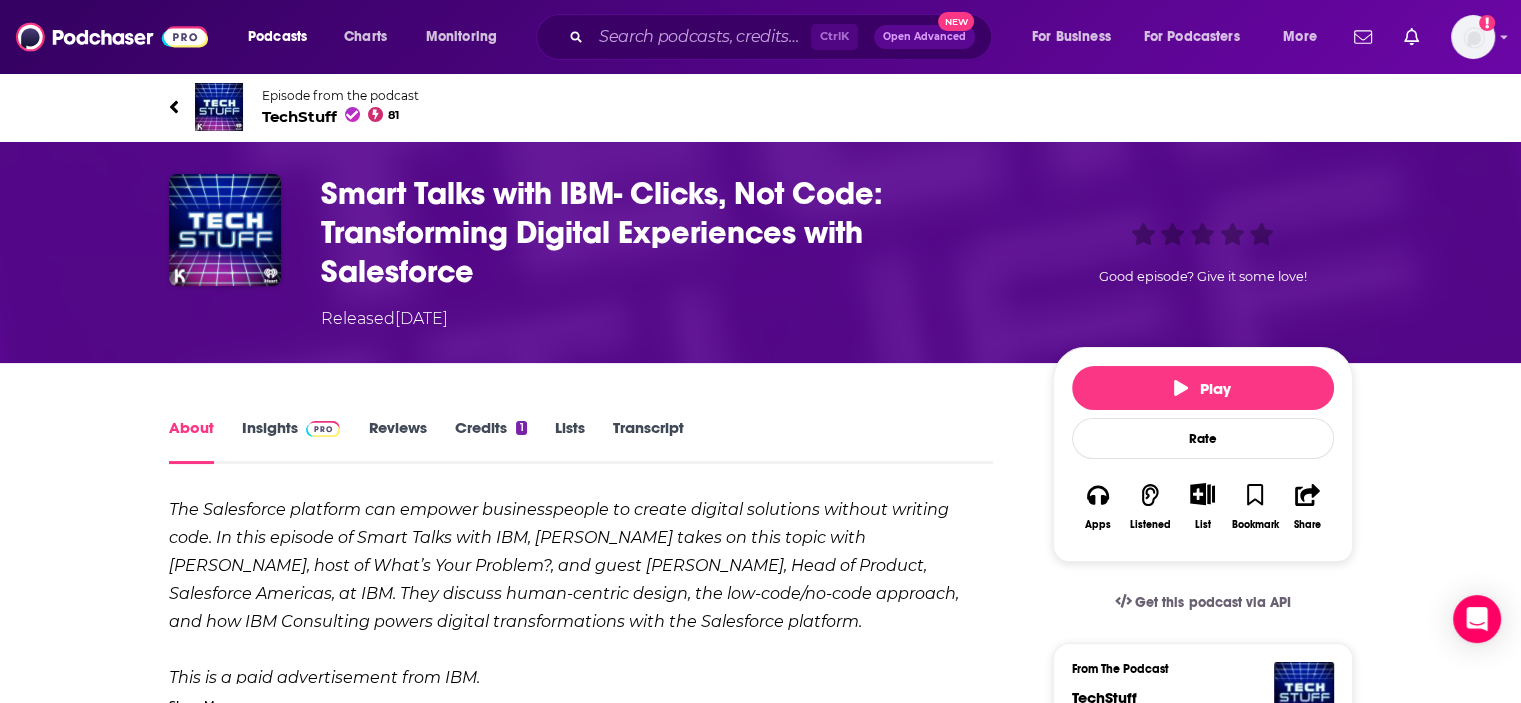 click at bounding box center [219, 107] 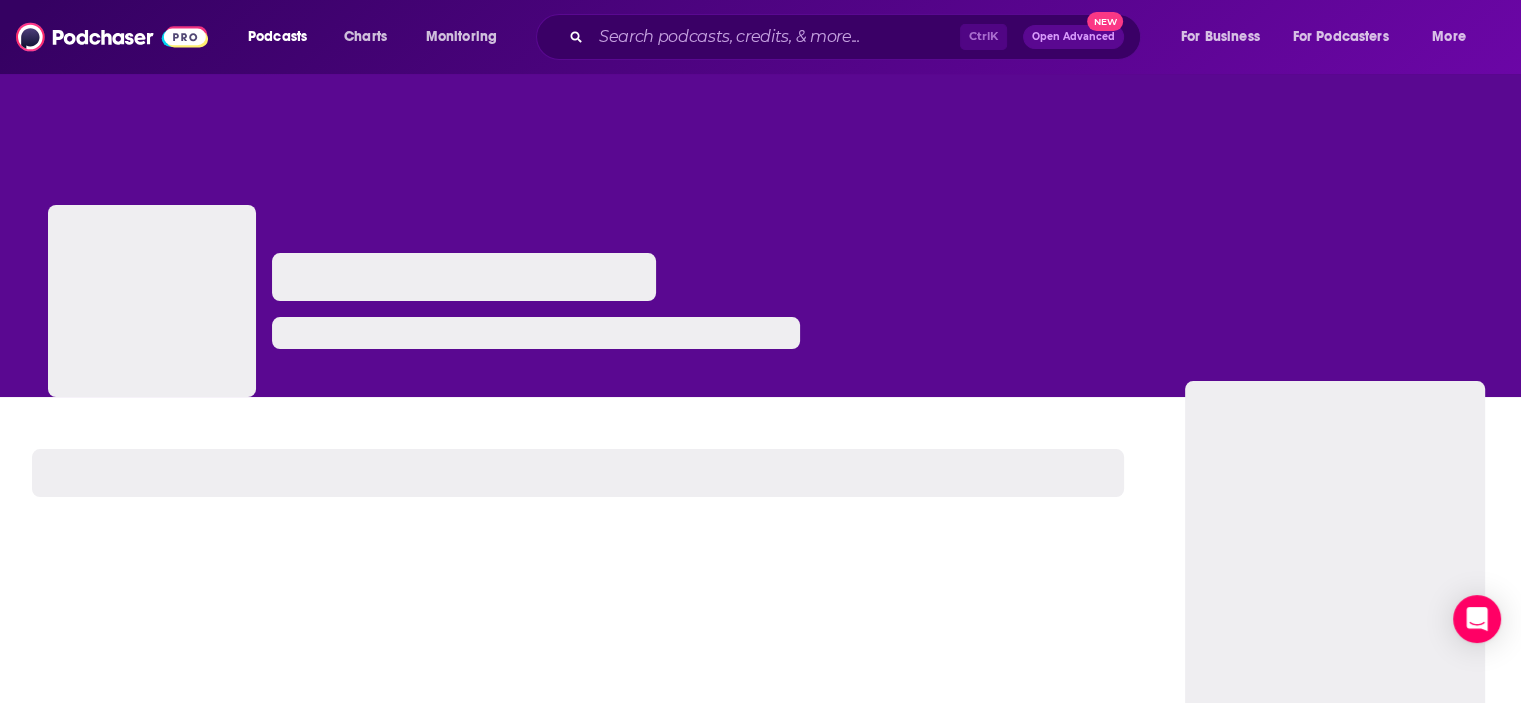 scroll, scrollTop: 0, scrollLeft: 0, axis: both 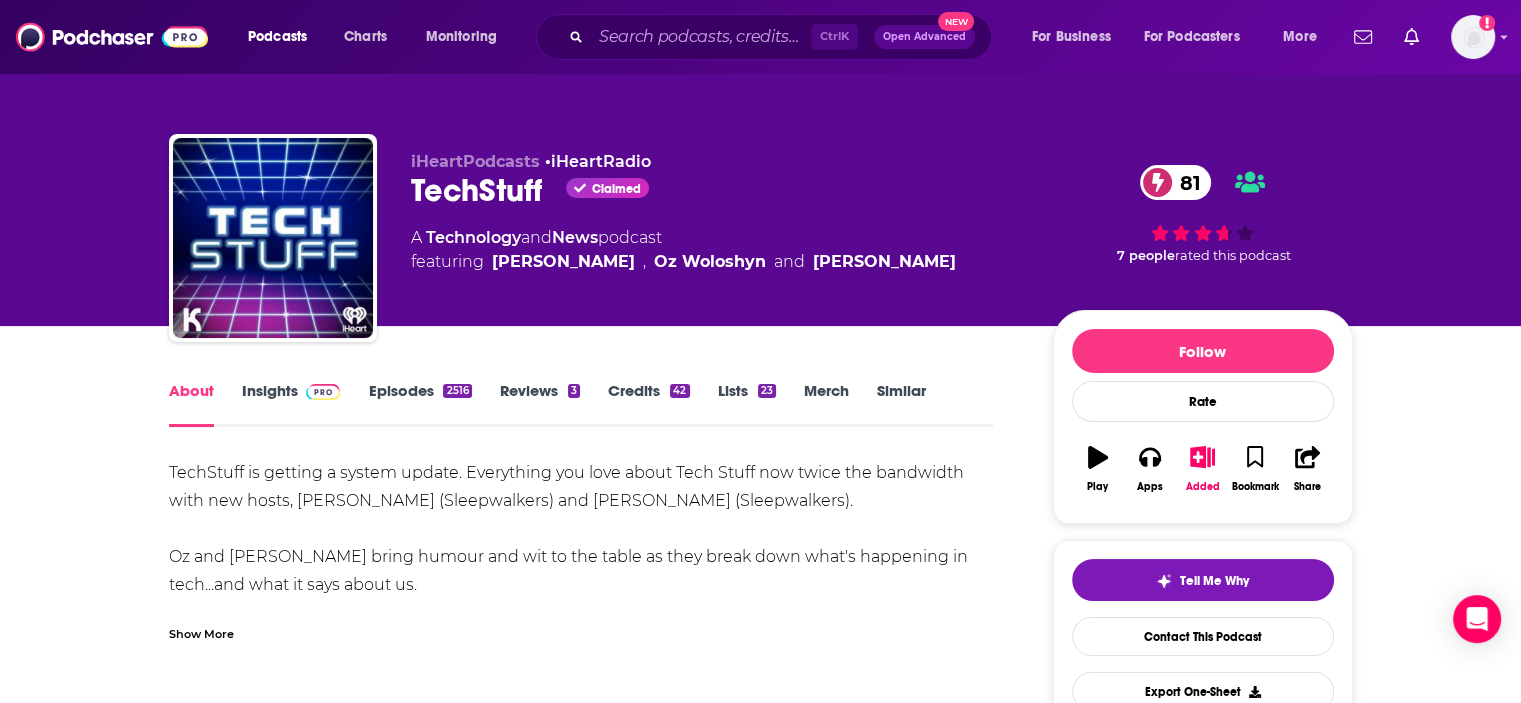 click on "Episodes 2516" at bounding box center [419, 404] 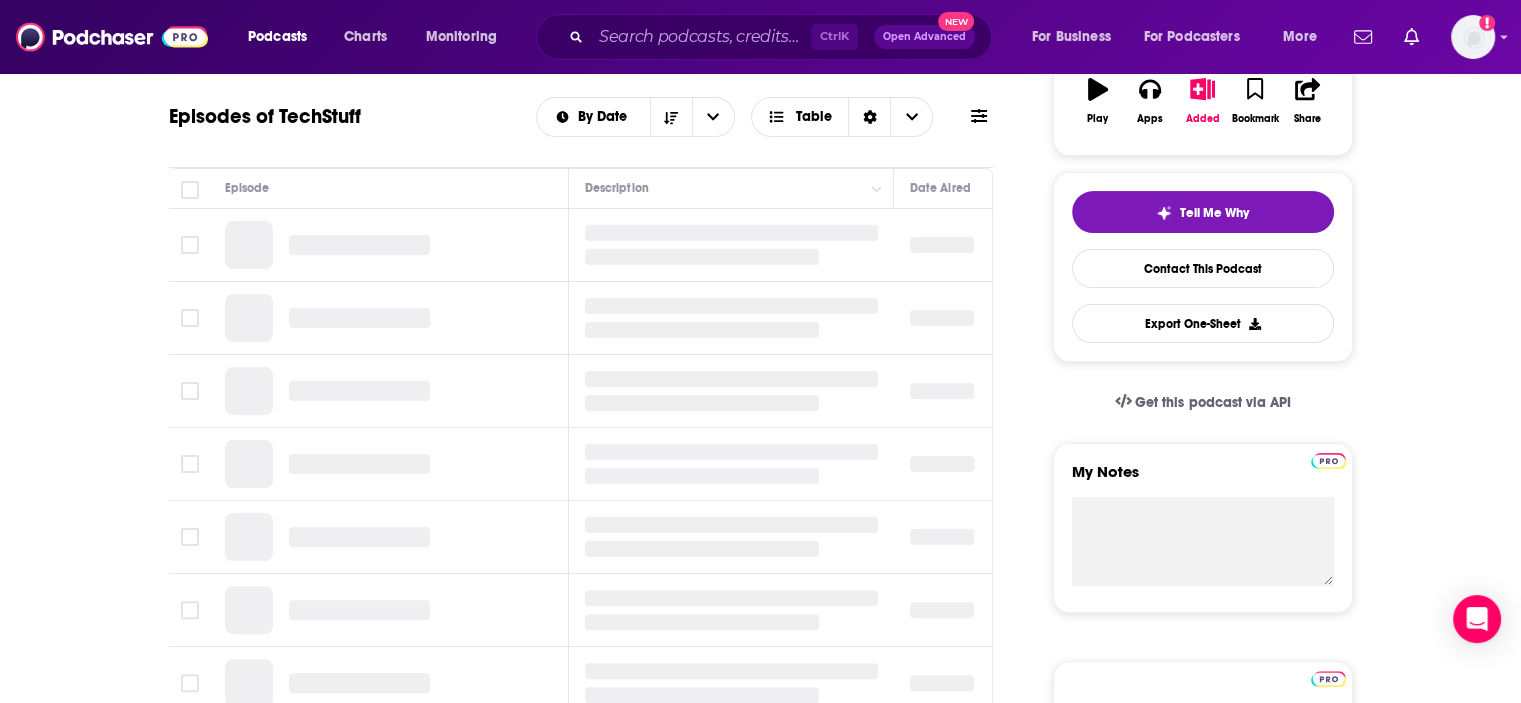 scroll, scrollTop: 379, scrollLeft: 0, axis: vertical 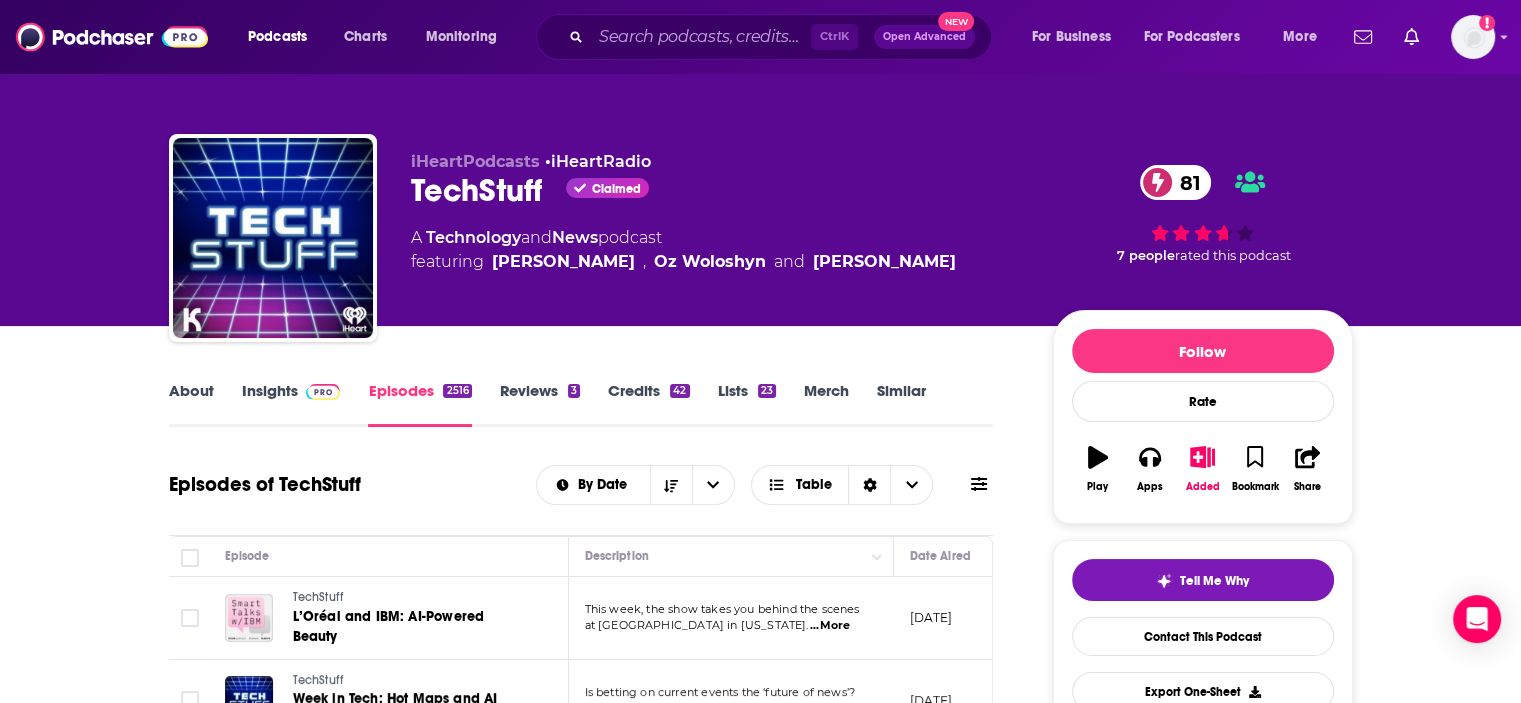click on "About" at bounding box center (191, 404) 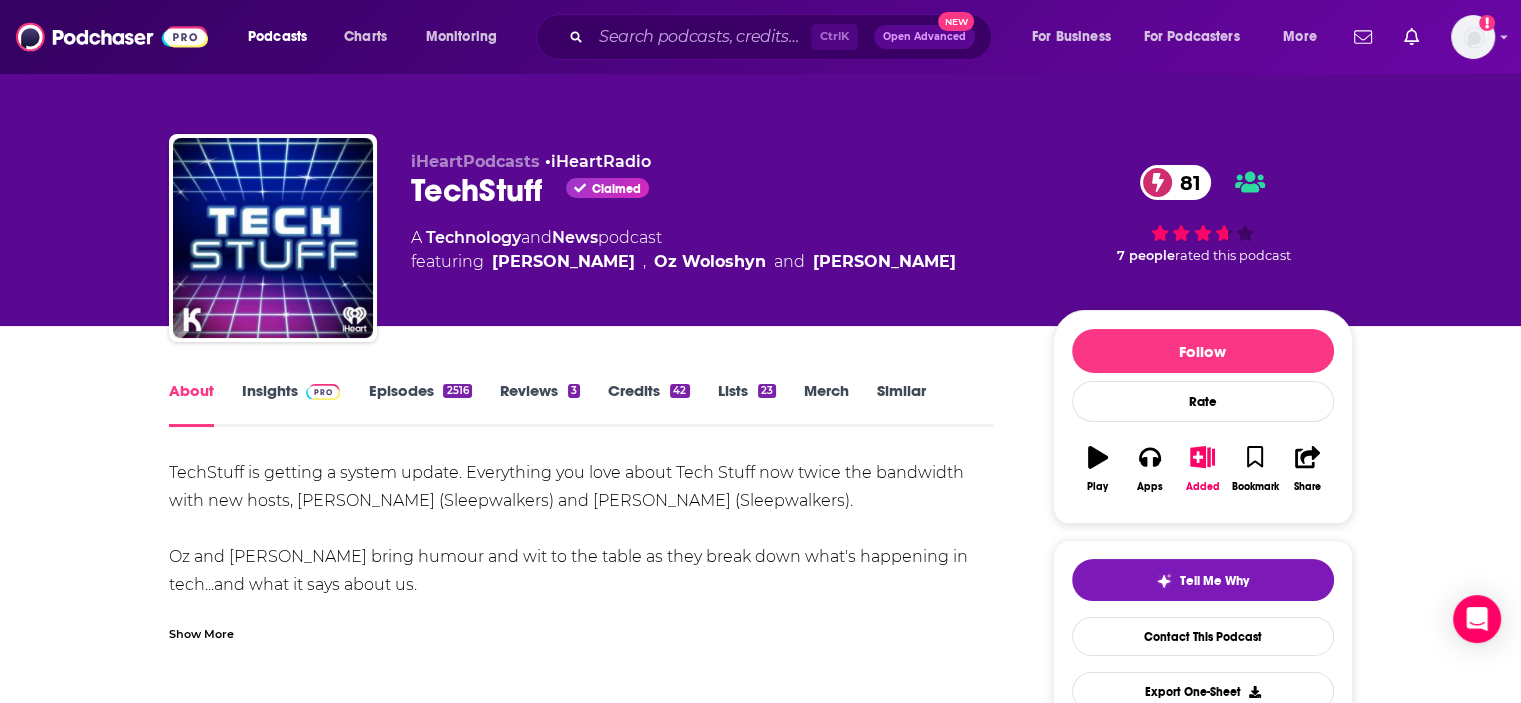 click on "Show More" at bounding box center [201, 632] 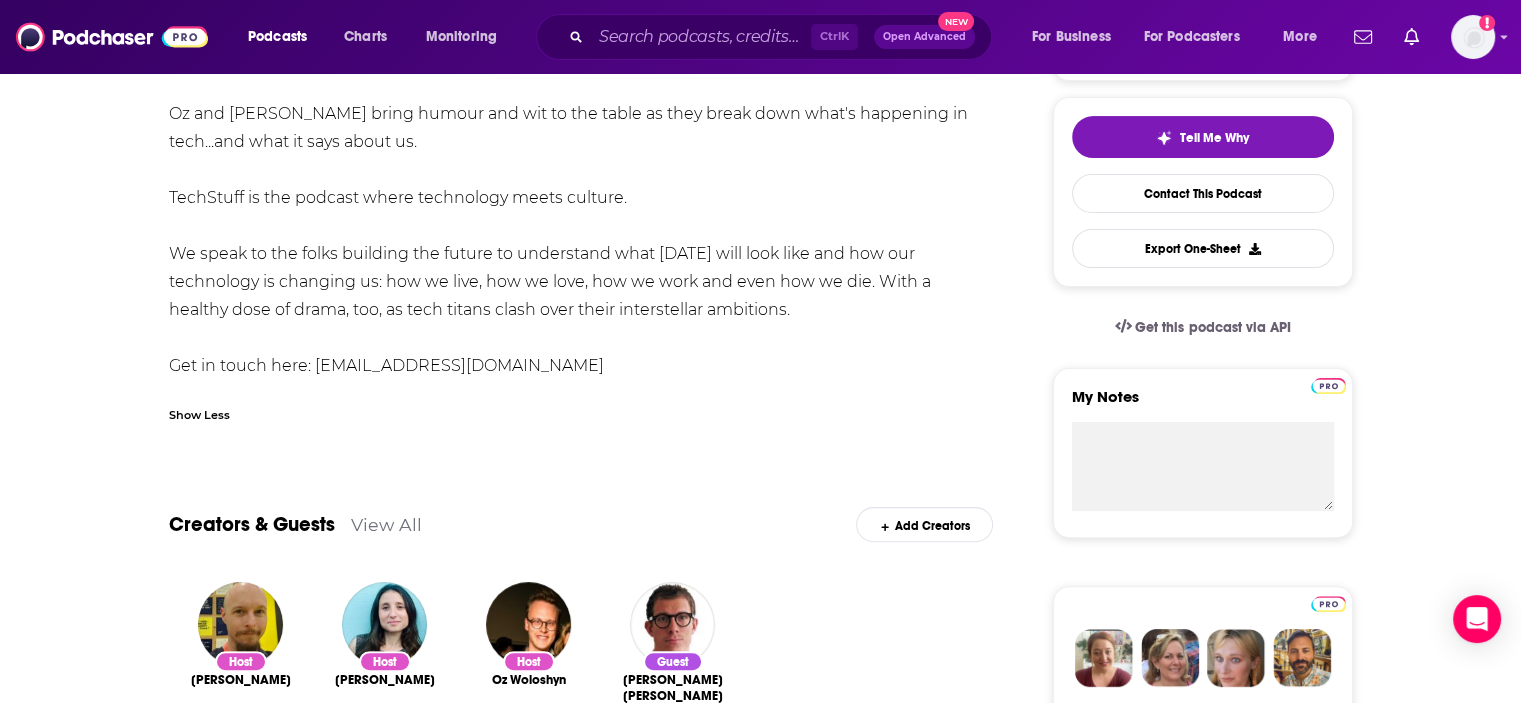 scroll, scrollTop: 432, scrollLeft: 0, axis: vertical 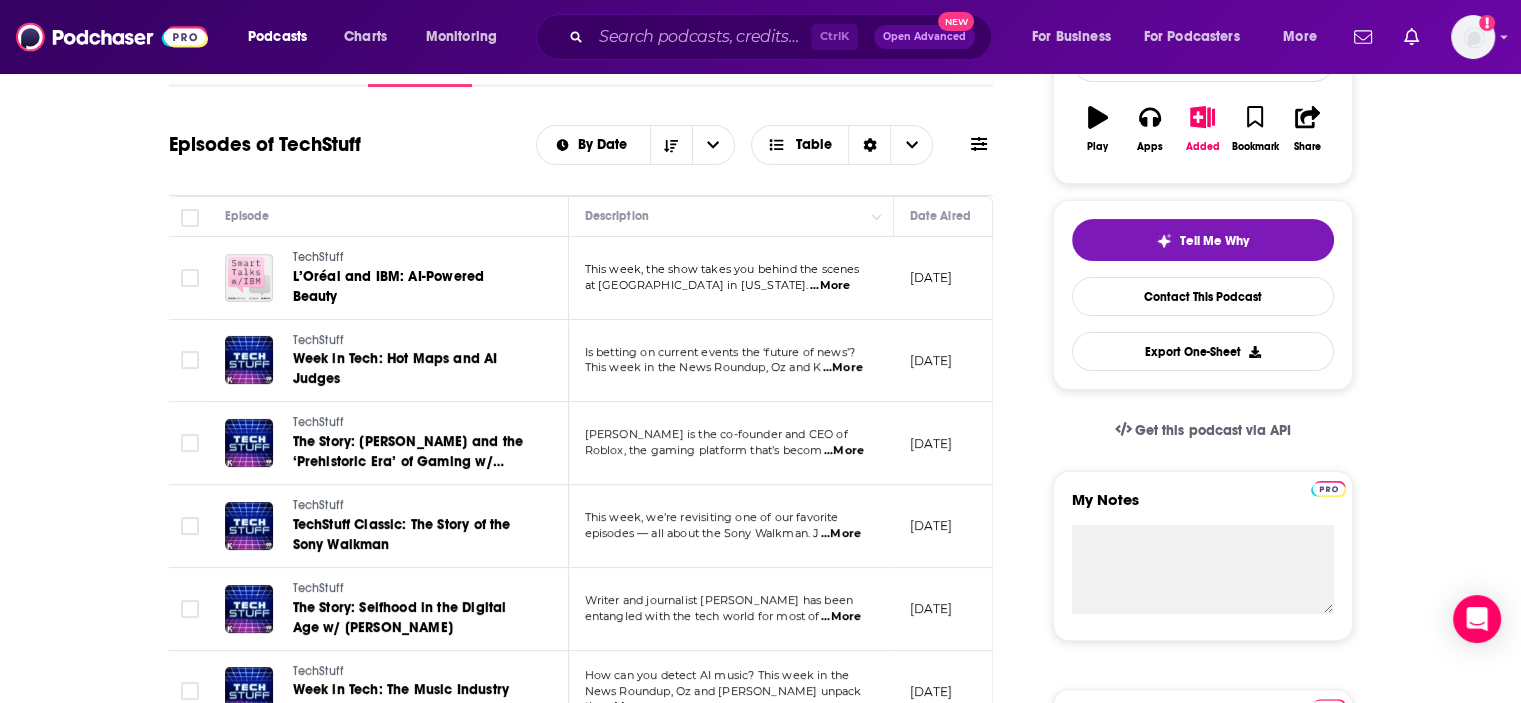 click on "...More" at bounding box center (843, 368) 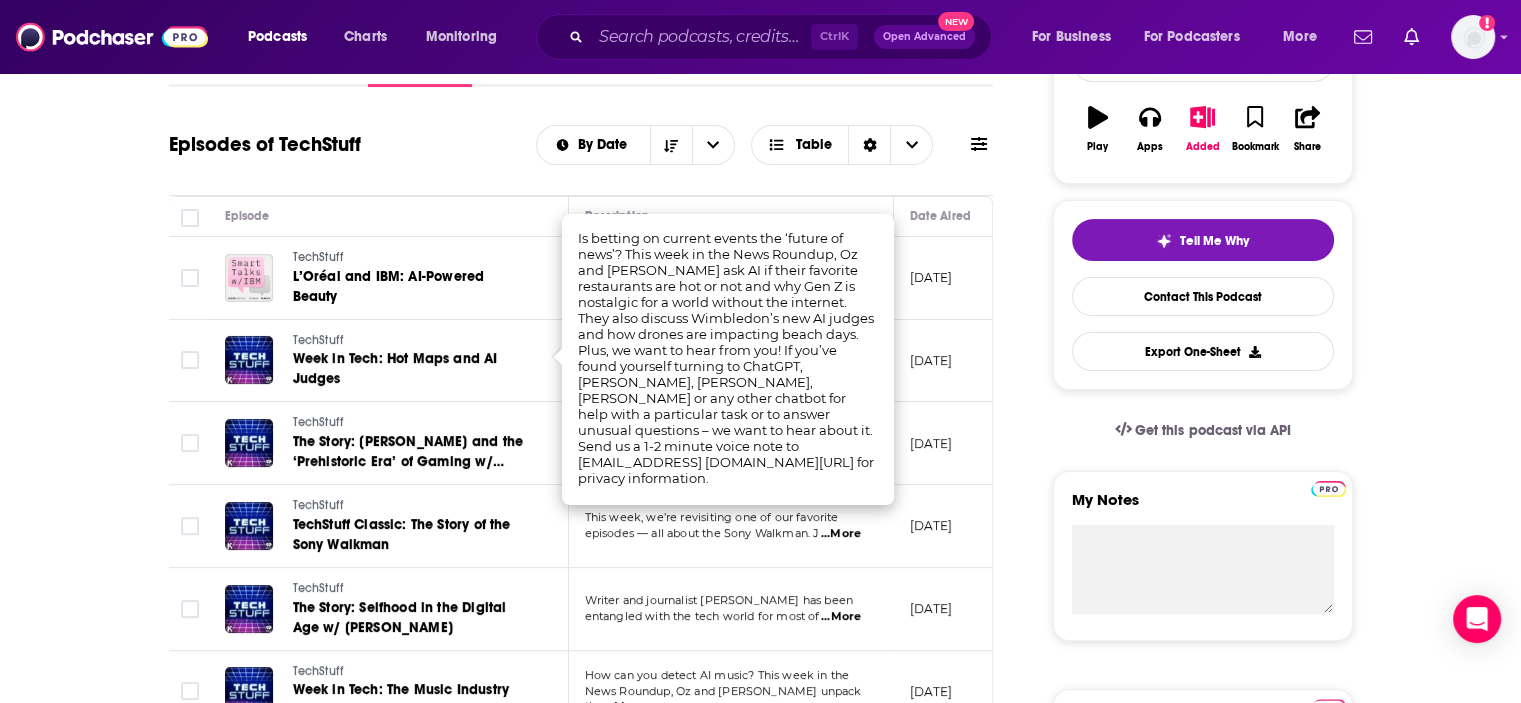 click on "About Insights Episodes 2516 Reviews 3 Credits 42 Lists 23 Merch Similar Episodes of TechStuff By Date Table Episode Description Date Aired Reach Episode Guests Length TechStuff L’Oréal and IBM: AI-Powered Beauty This week, the show takes you behind the scenes at L'Oréal’s research center in [US_STATE].   ...More [DATE]  Pending -- 27:25 s TechStuff Week in Tech: Hot Maps and AI Judges Is betting on current events the ‘future of news’? This week in the News Roundup, Oz and K  ...More [DATE] 39k-58k -- 38:09 s TechStuff The Story: [PERSON_NAME] and the ‘Prehistoric Era’ of Gaming w/ [PERSON_NAME] [PERSON_NAME] is the co-founder and CEO of Roblox, the gaming platform that’s becom  ...More [DATE] 37k-56k [PERSON_NAME] 31:21 s TechStuff TechStuff Classic: The Story of the Sony Walkman This week, we’re revisiting one of our favorite episodes — all about the Sony Walkman. J  ...More [DATE] 34k-50k -- 57:09 s TechStuff The Story: Selfhood in the Digital Age w/ [PERSON_NAME] s" at bounding box center (760, 1324) 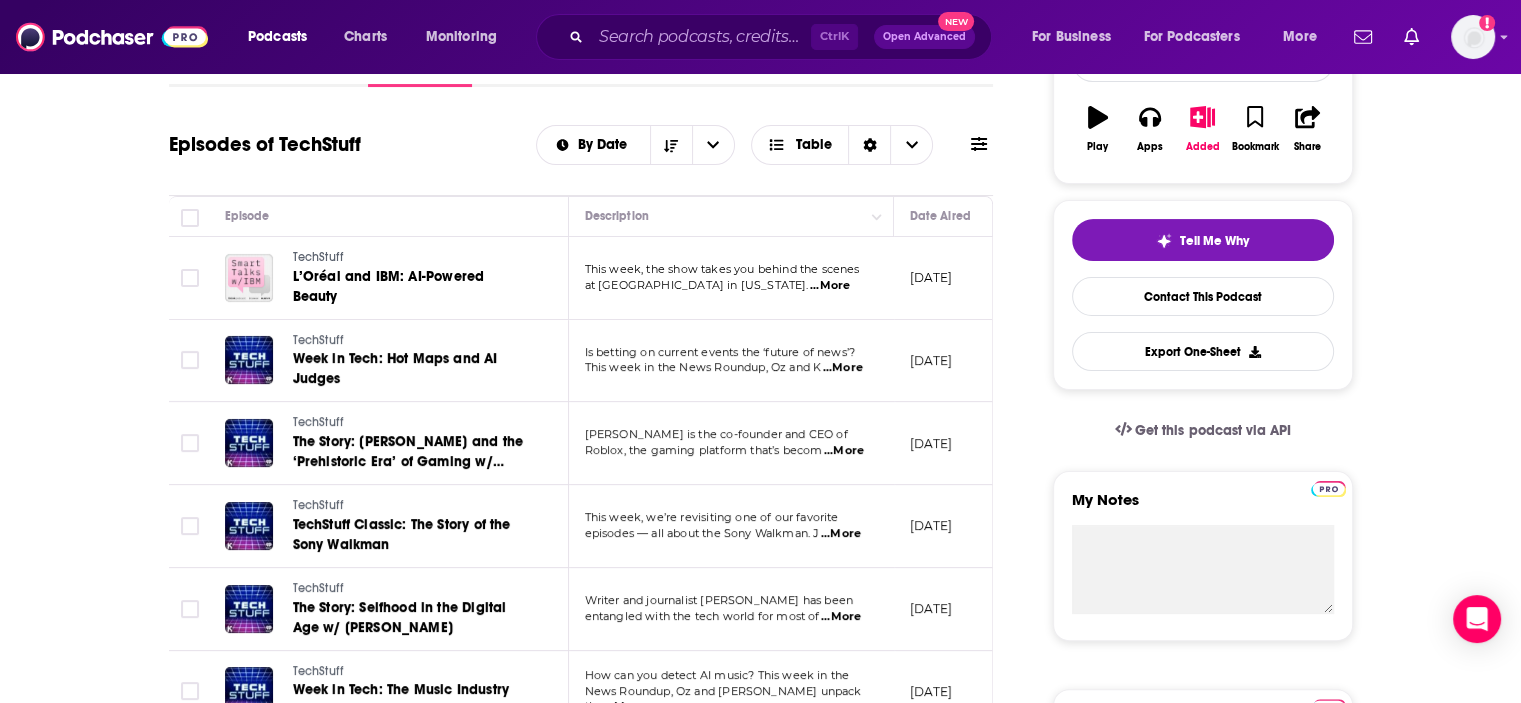 click on "...More" at bounding box center [844, 451] 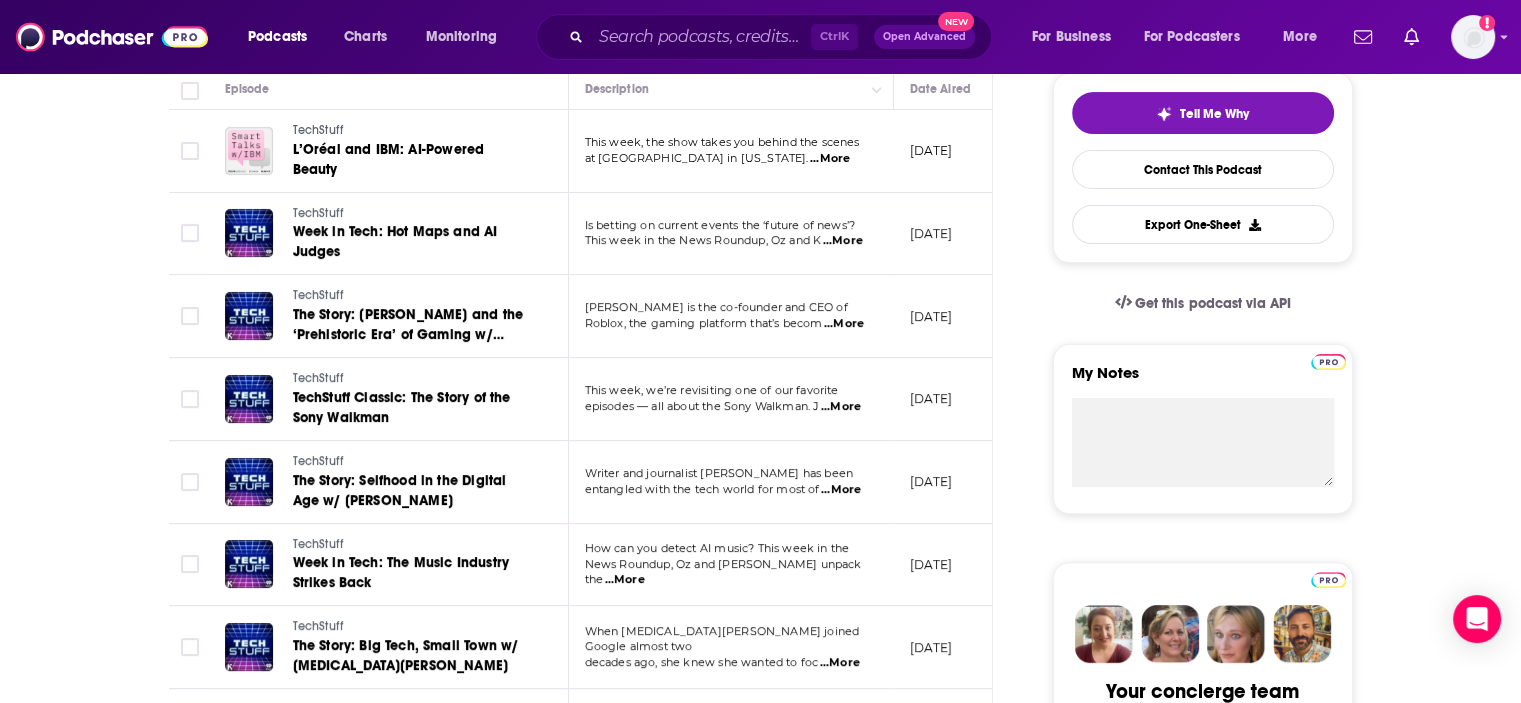 scroll, scrollTop: 542, scrollLeft: 0, axis: vertical 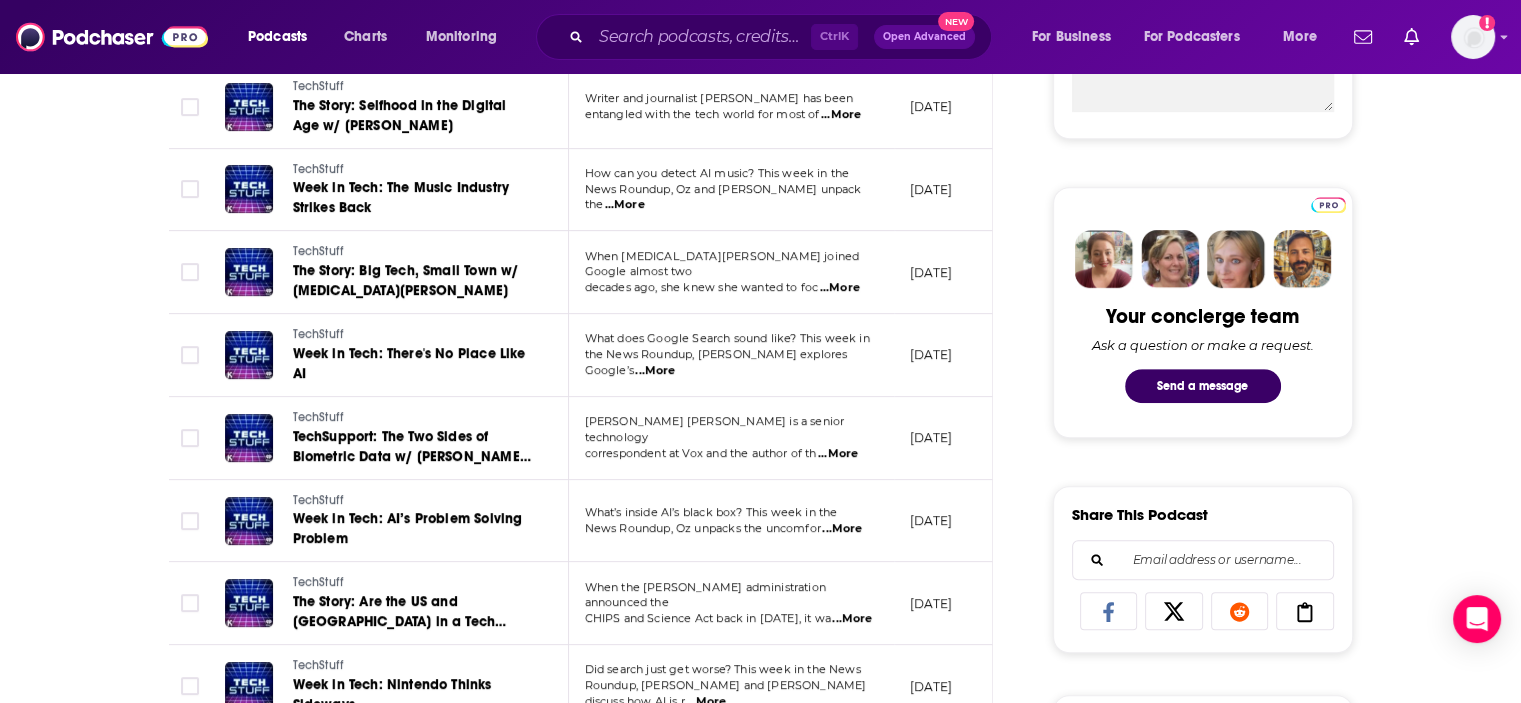 click on "...More" at bounding box center [840, 288] 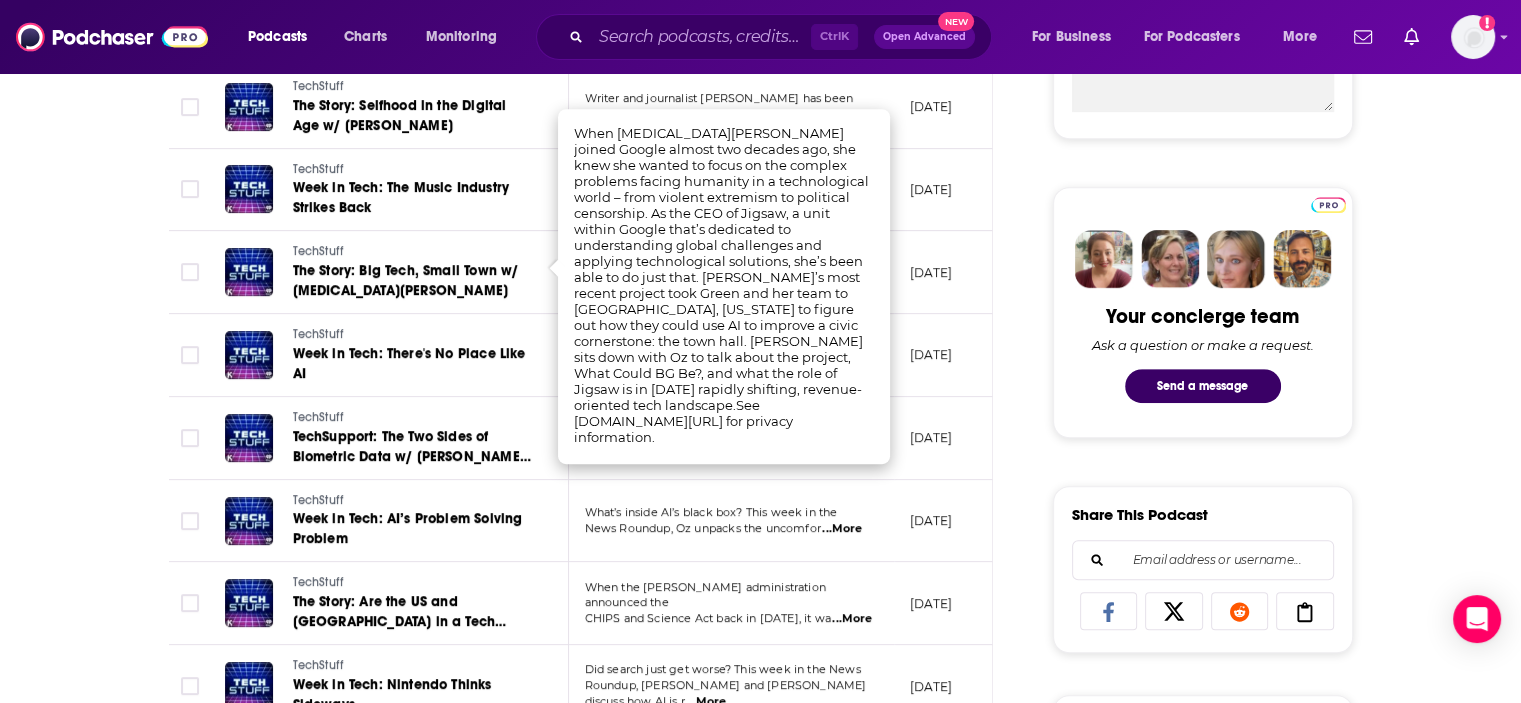 click on "About Insights Episodes 2516 Reviews 3 Credits 42 Lists 23 Merch Similar Episodes of TechStuff By Date Table Episode Description Date Aired Reach Episode Guests Length TechStuff L’Oréal and IBM: AI-Powered Beauty This week, the show takes you behind the scenes at L'Oréal’s research center in [US_STATE].   ...More [DATE]  Pending -- 27:25 s TechStuff Week in Tech: Hot Maps and AI Judges Is betting on current events the ‘future of news’? This week in the News Roundup, Oz and K  ...More [DATE] 39k-58k -- 38:09 s TechStuff The Story: [PERSON_NAME] and the ‘Prehistoric Era’ of Gaming w/ [PERSON_NAME] [PERSON_NAME] is the co-founder and CEO of Roblox, the gaming platform that’s becom  ...More [DATE] 37k-56k [PERSON_NAME] 31:21 s TechStuff TechStuff Classic: The Story of the Sony Walkman This week, we’re revisiting one of our favorite episodes — all about the Sony Walkman. J  ...More [DATE] 34k-50k -- 57:09 s TechStuff The Story: Selfhood in the Digital Age w/ [PERSON_NAME] s" at bounding box center (760, 822) 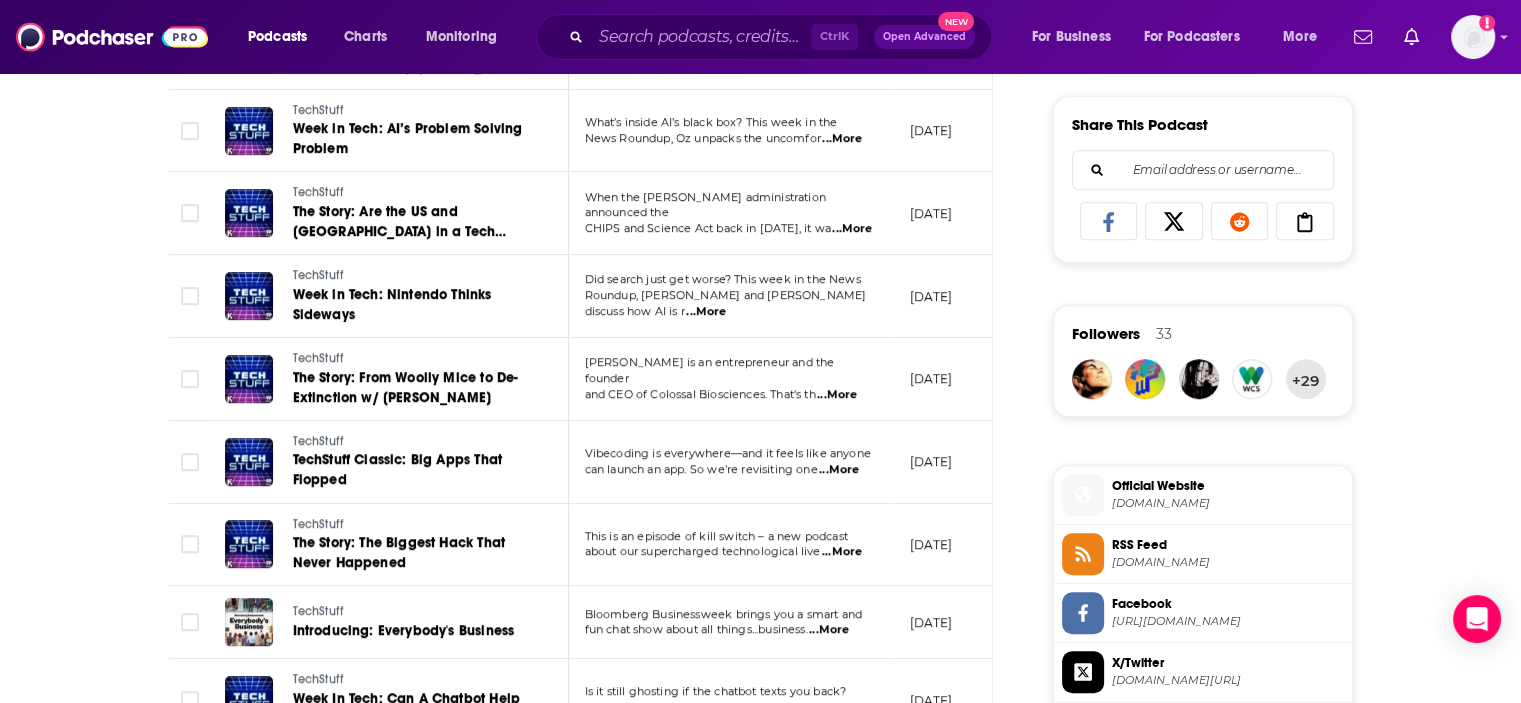 scroll, scrollTop: 1330, scrollLeft: 0, axis: vertical 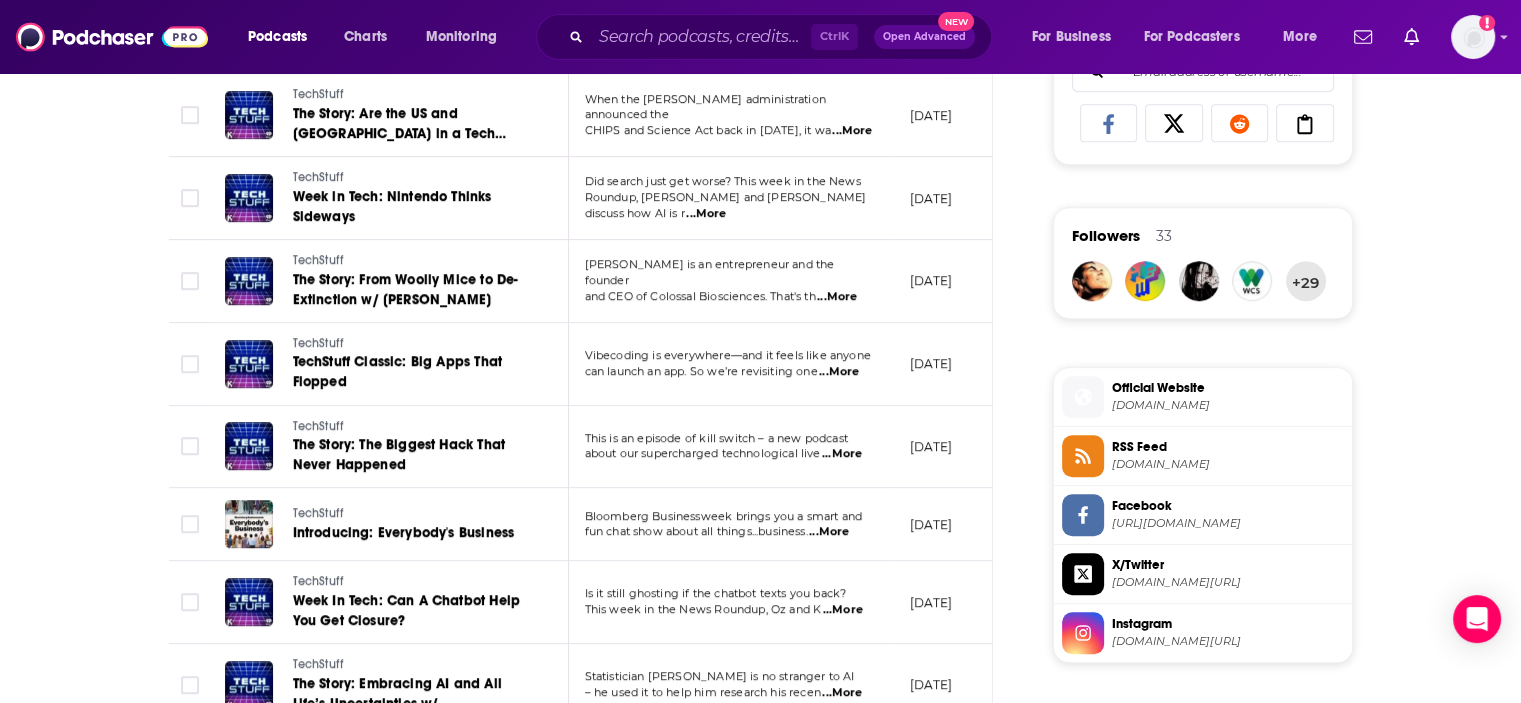 click on "...More" at bounding box center [839, 372] 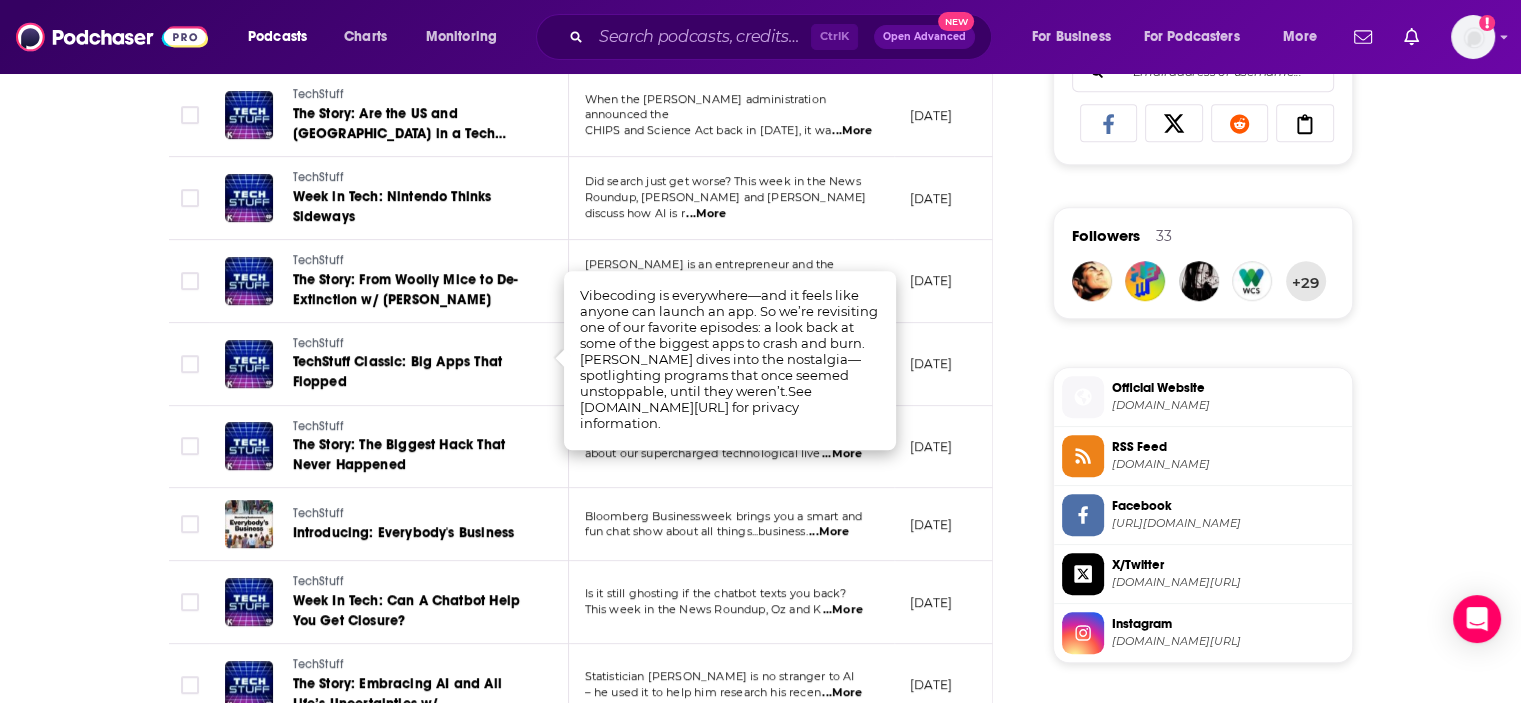 click on "About Insights Episodes 2516 Reviews 3 Credits 42 Lists 23 Merch Similar Episodes of TechStuff By Date Table Episode Description Date Aired Reach Episode Guests Length TechStuff L’Oréal and IBM: AI-Powered Beauty This week, the show takes you behind the scenes at L'Oréal’s research center in [US_STATE].   ...More [DATE]  Pending -- 27:25 s TechStuff Week in Tech: Hot Maps and AI Judges Is betting on current events the ‘future of news’? This week in the News Roundup, Oz and K  ...More [DATE] 39k-58k -- 38:09 s TechStuff The Story: [PERSON_NAME] and the ‘Prehistoric Era’ of Gaming w/ [PERSON_NAME] [PERSON_NAME] is the co-founder and CEO of Roblox, the gaming platform that’s becom  ...More [DATE] 37k-56k [PERSON_NAME] 31:21 s TechStuff TechStuff Classic: The Story of the Sony Walkman This week, we’re revisiting one of our favorite episodes — all about the Sony Walkman. J  ...More [DATE] 34k-50k -- 57:09 s TechStuff The Story: Selfhood in the Digital Age w/ [PERSON_NAME] s" at bounding box center (760, 334) 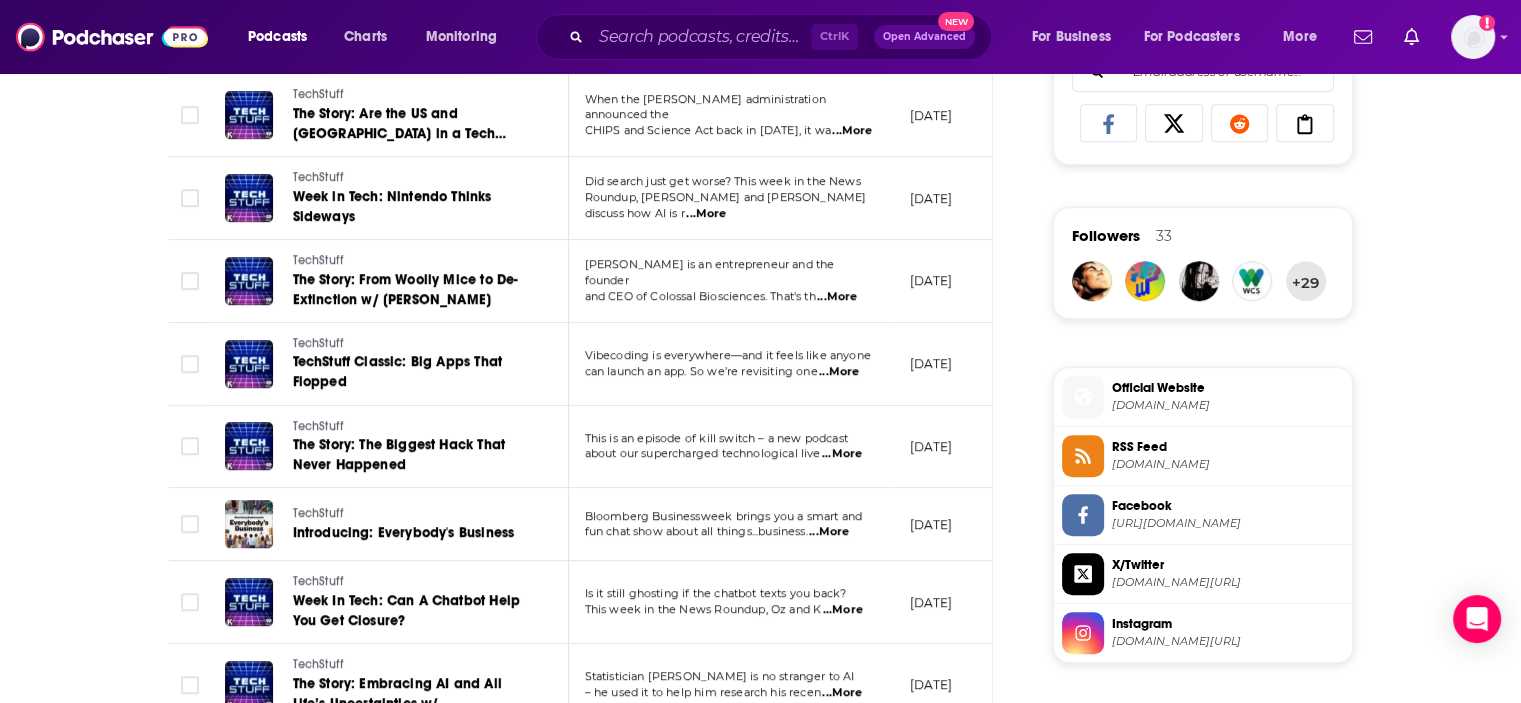 click on "...More" at bounding box center [829, 532] 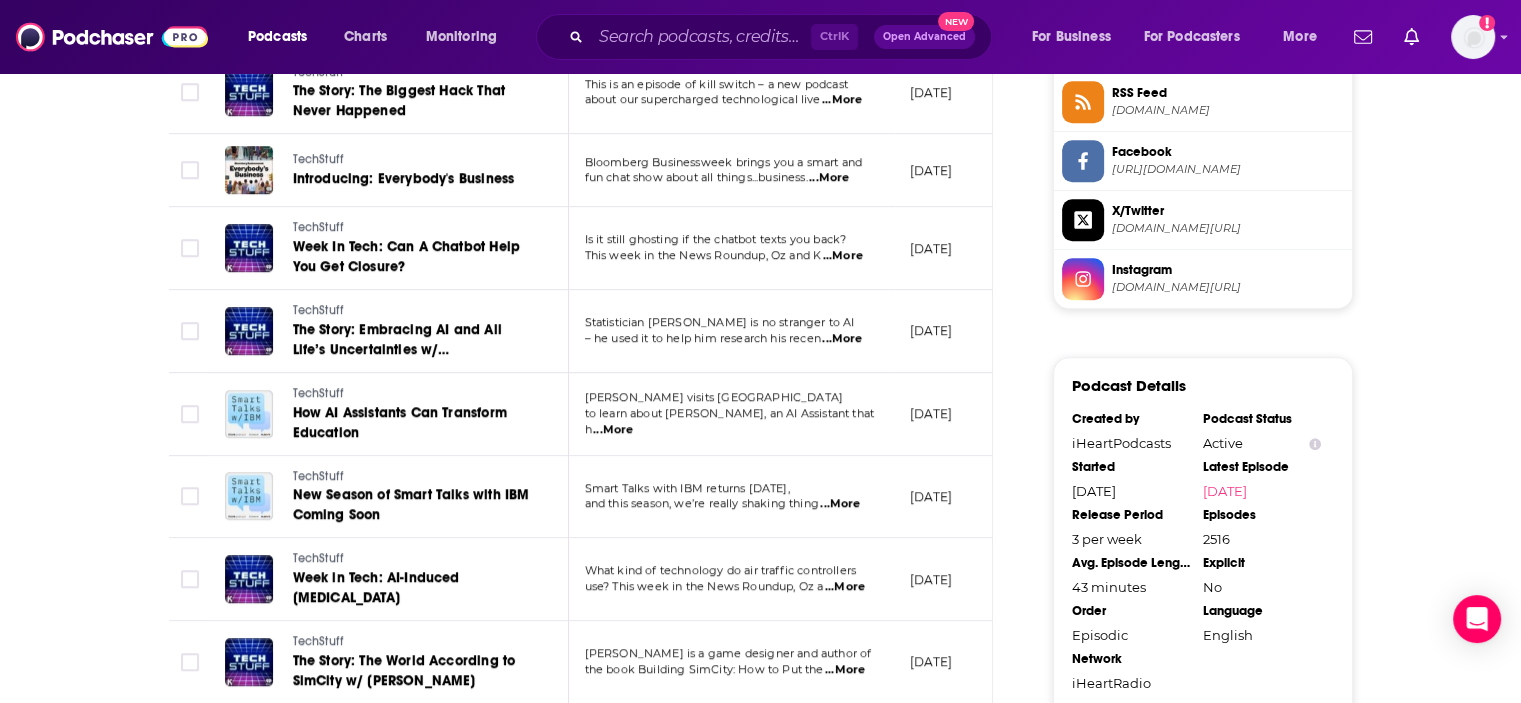scroll, scrollTop: 1760, scrollLeft: 0, axis: vertical 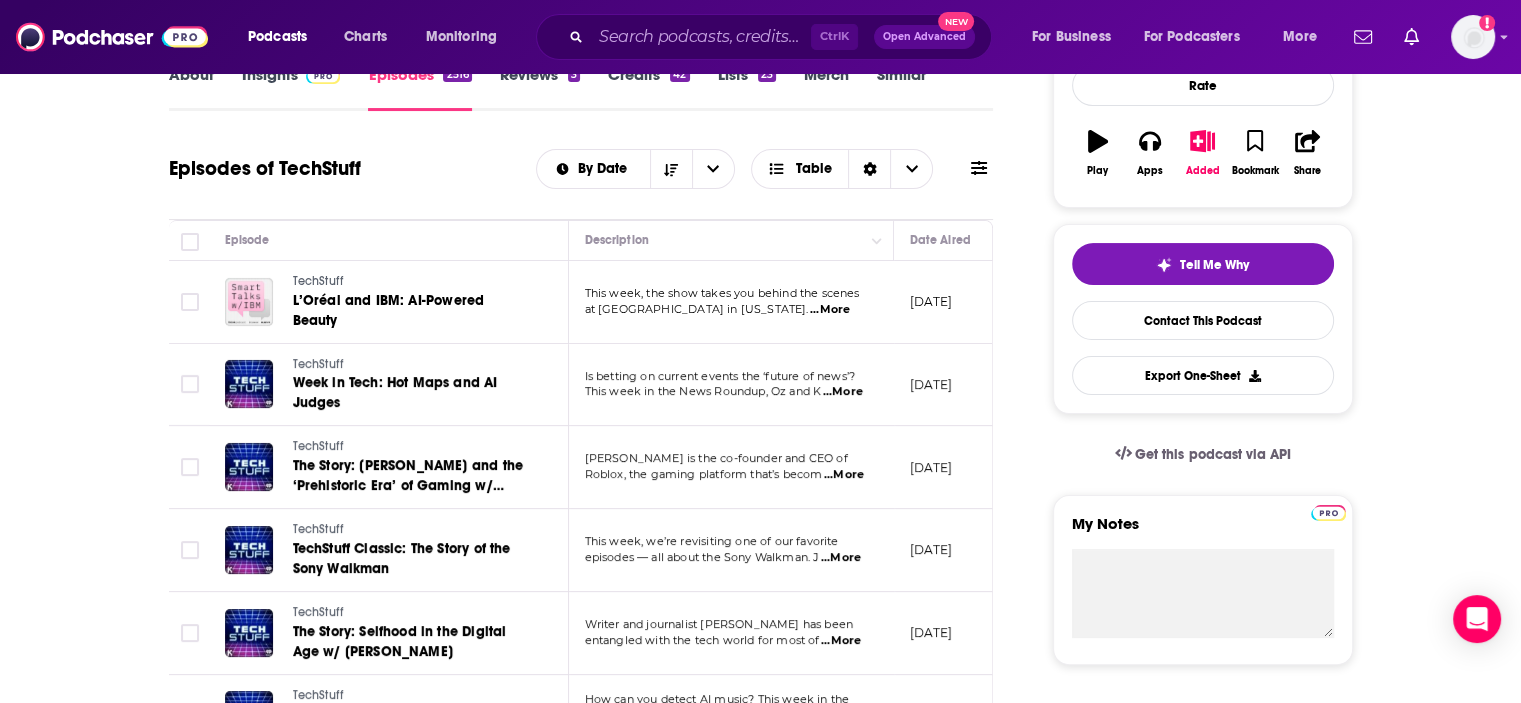 click on "...More" at bounding box center (830, 310) 